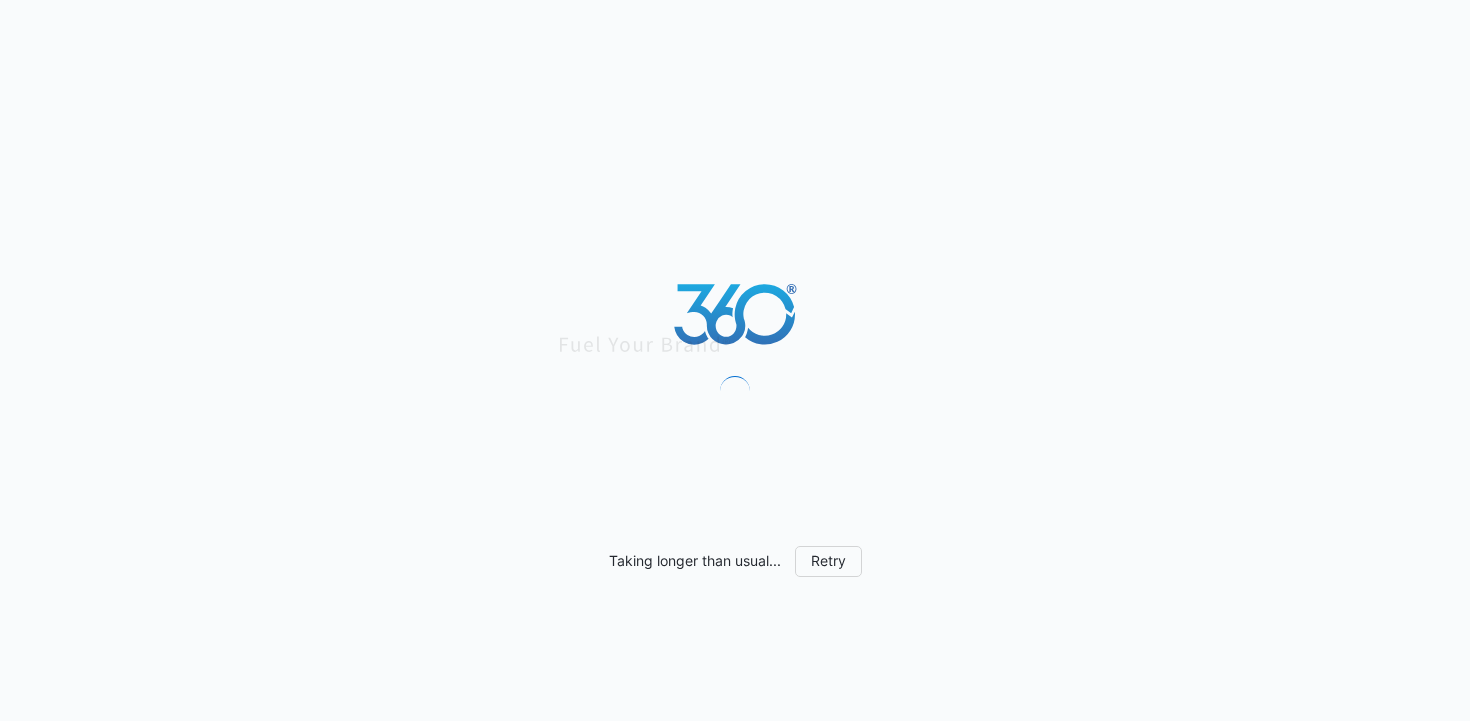 scroll, scrollTop: 0, scrollLeft: 0, axis: both 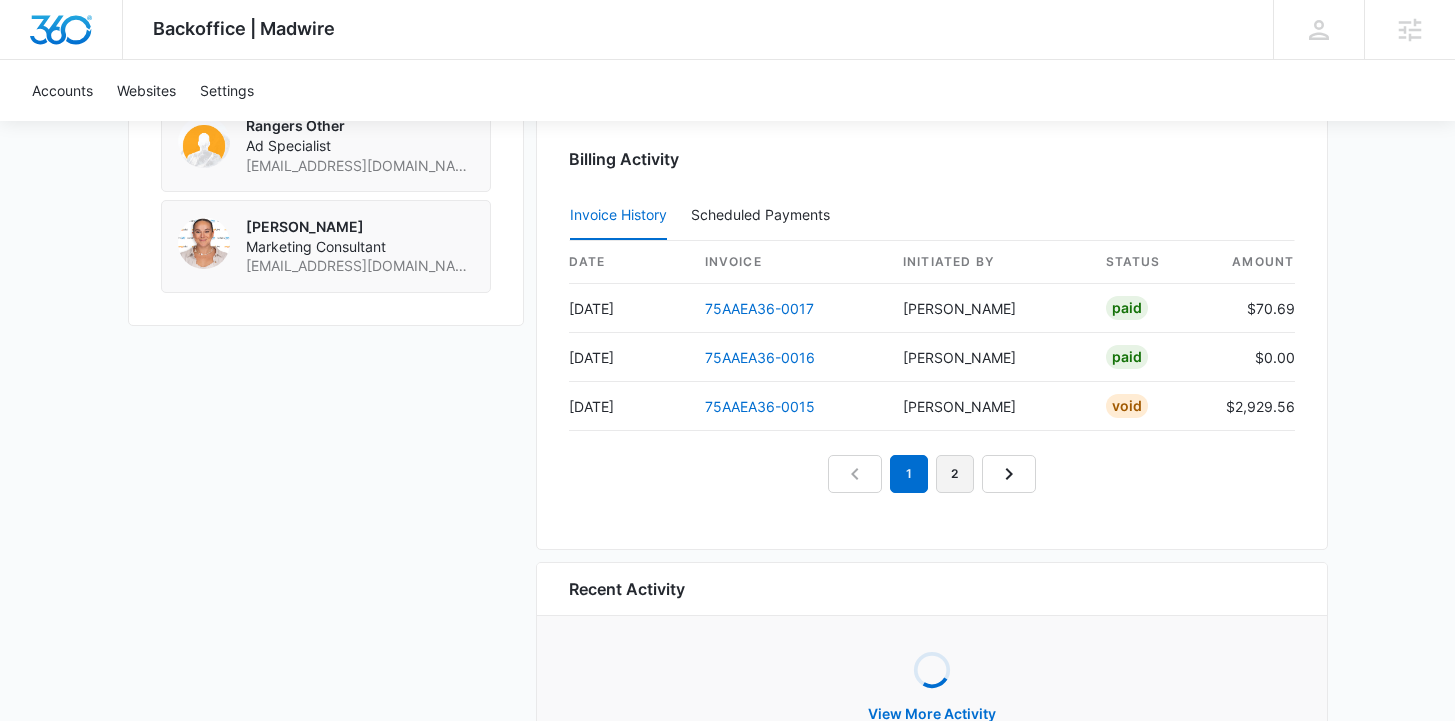 click on "2" at bounding box center (955, 474) 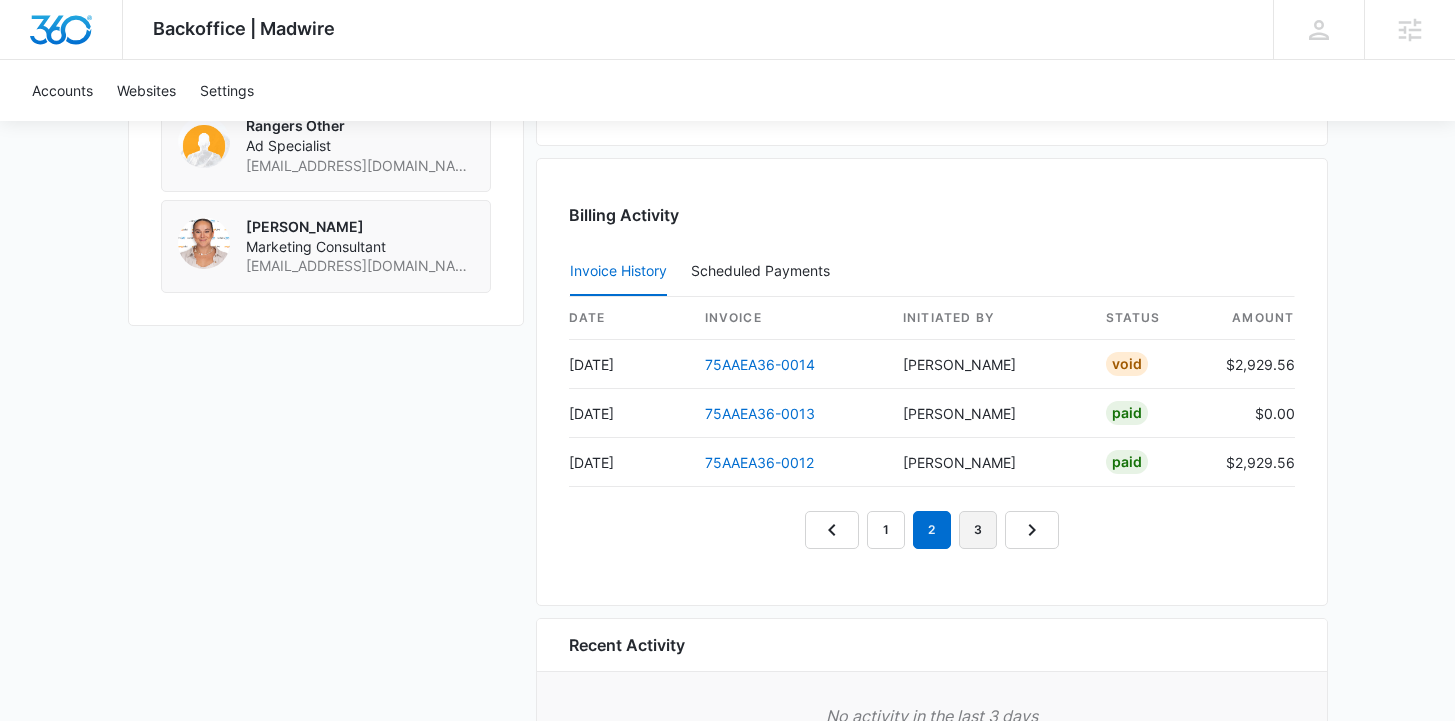 click on "3" at bounding box center (978, 530) 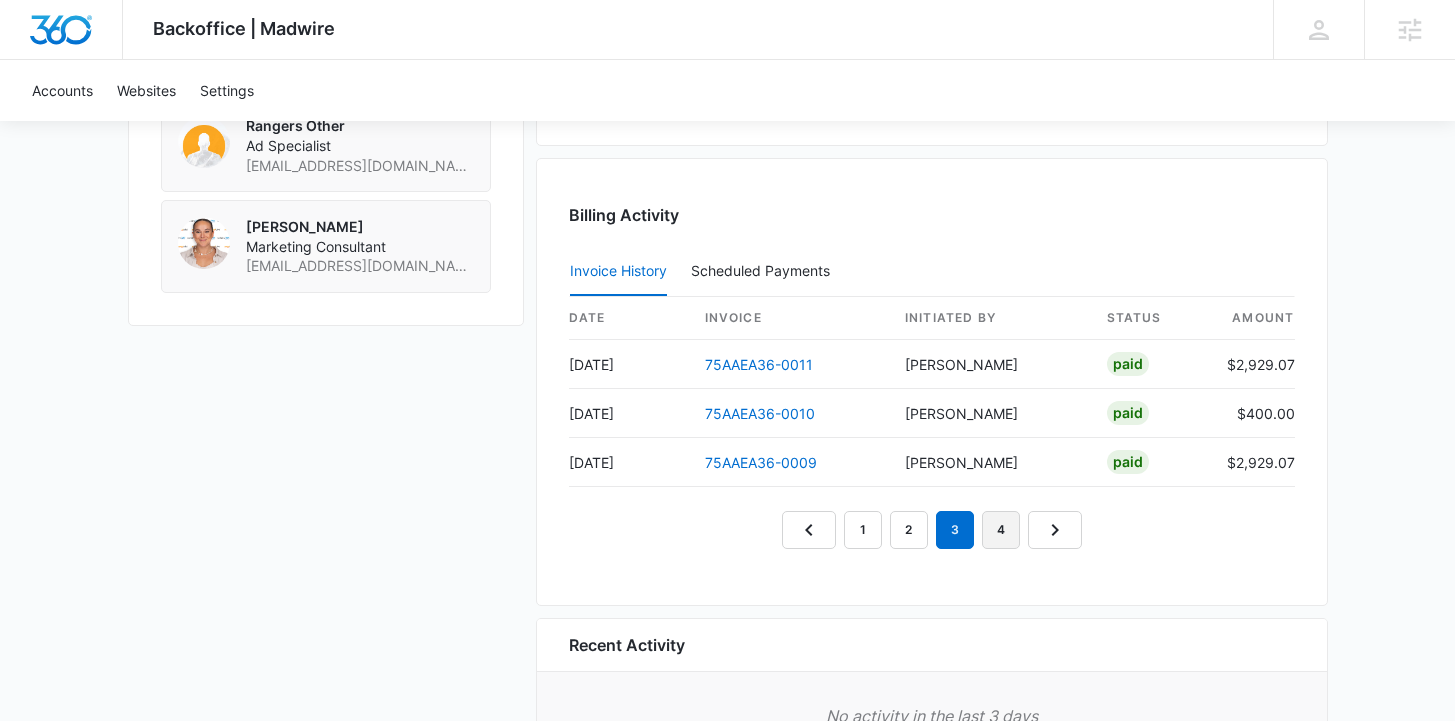 click on "4" at bounding box center (1001, 530) 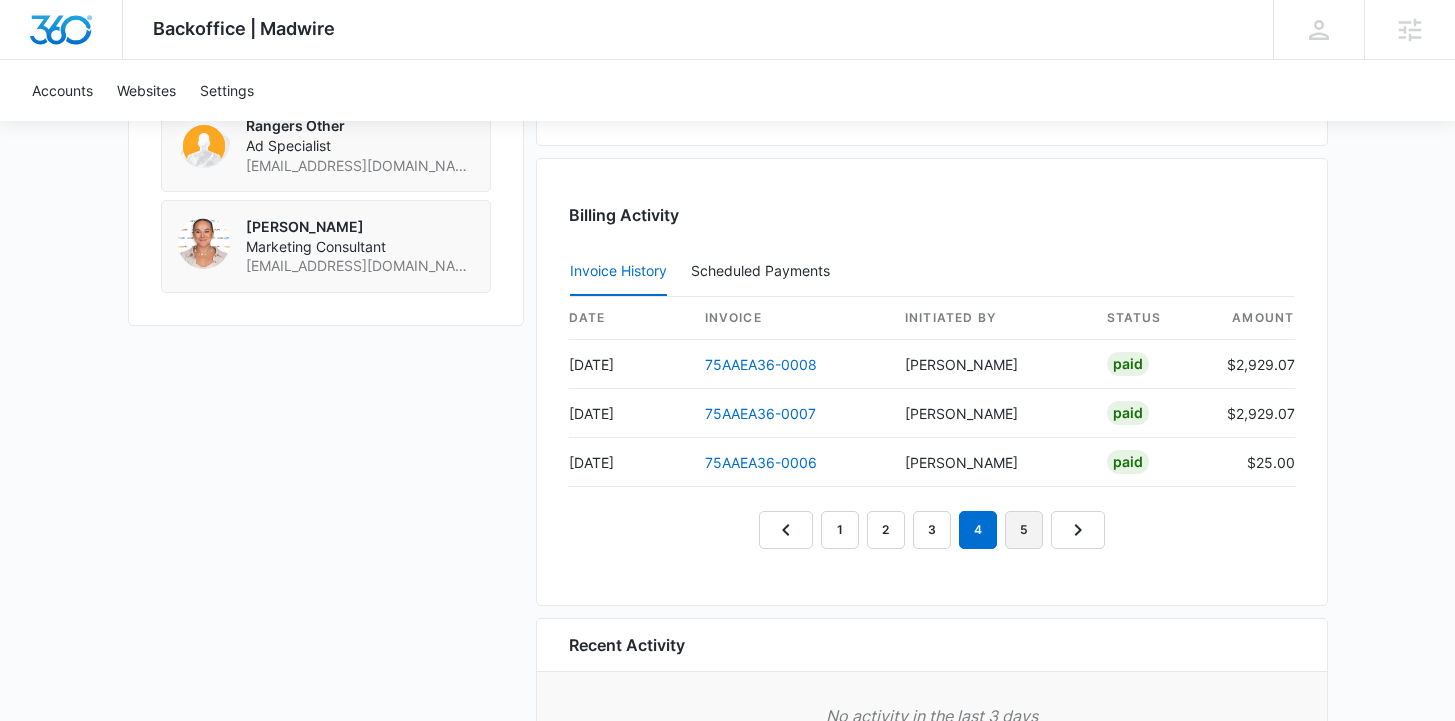 click on "5" at bounding box center (1024, 530) 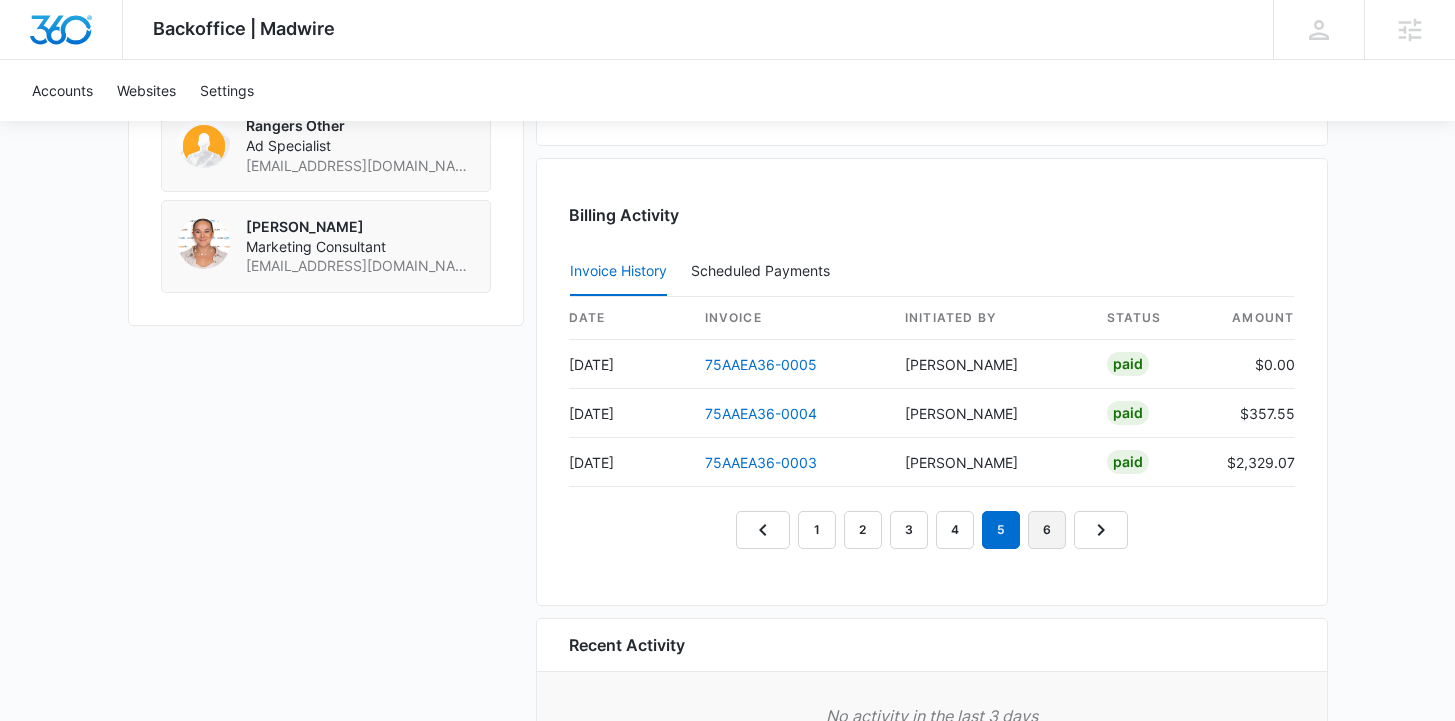 click on "6" at bounding box center (1047, 530) 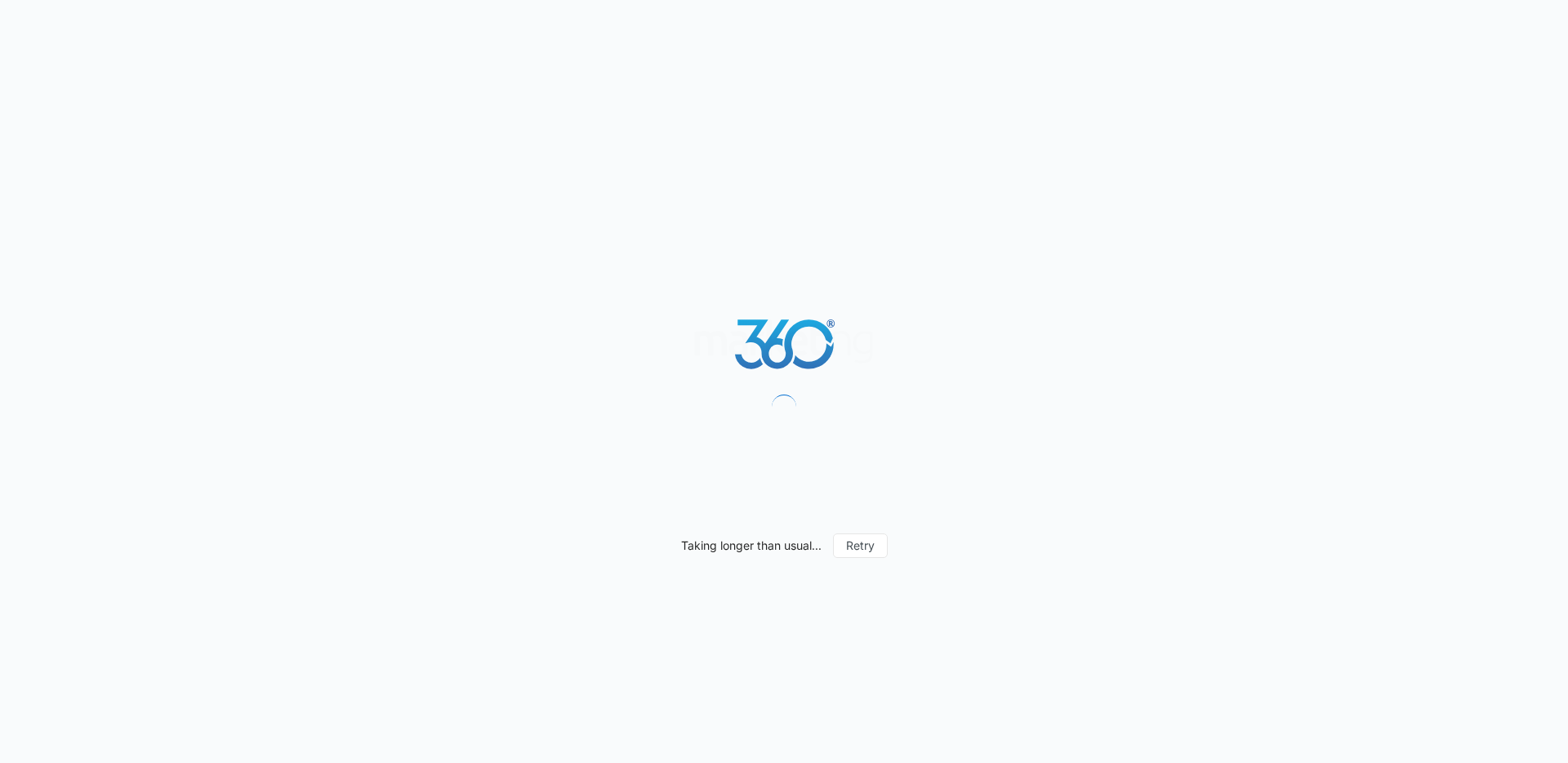scroll, scrollTop: 0, scrollLeft: 0, axis: both 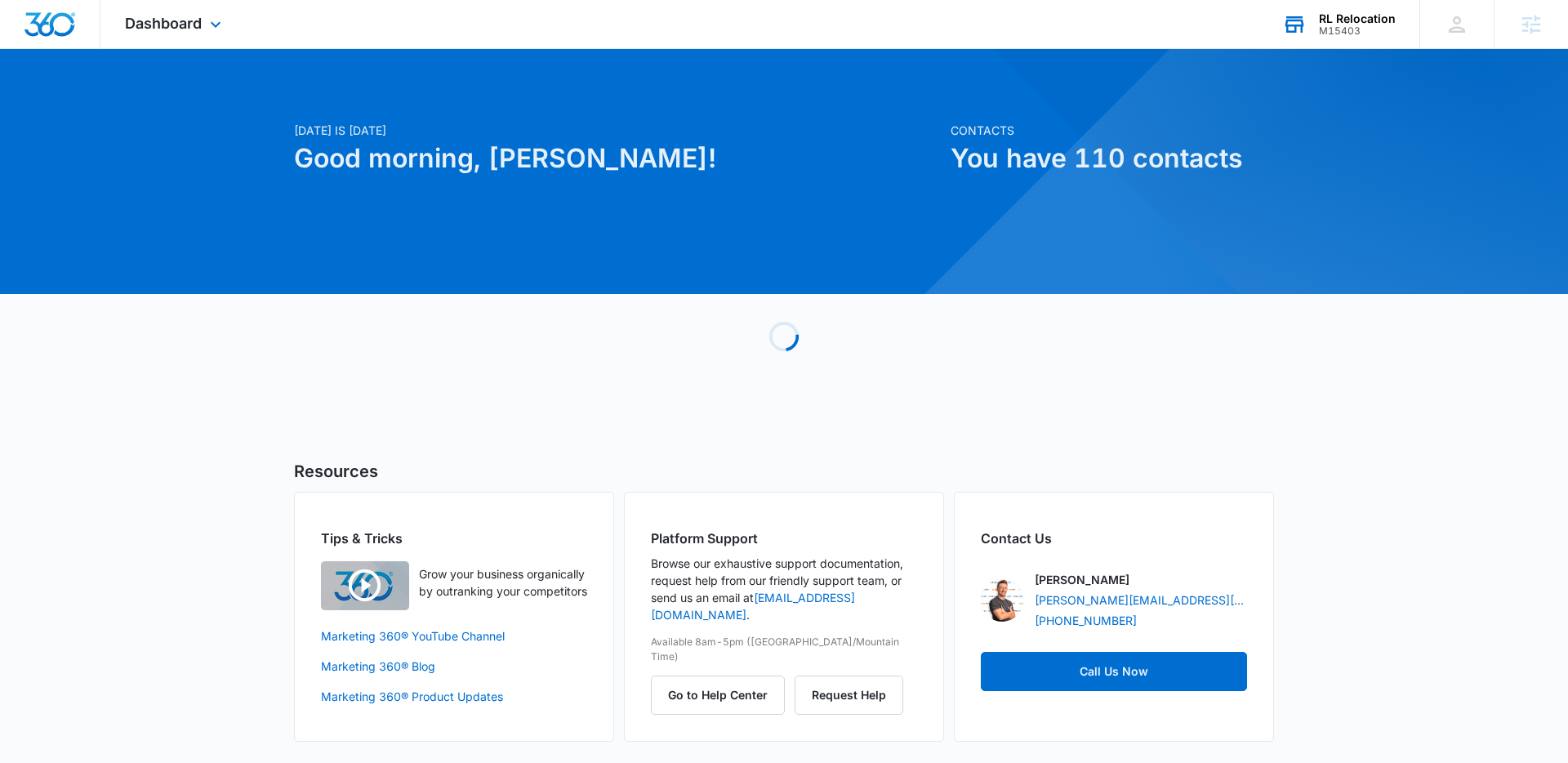 click on "M15403" at bounding box center (1357, 31) 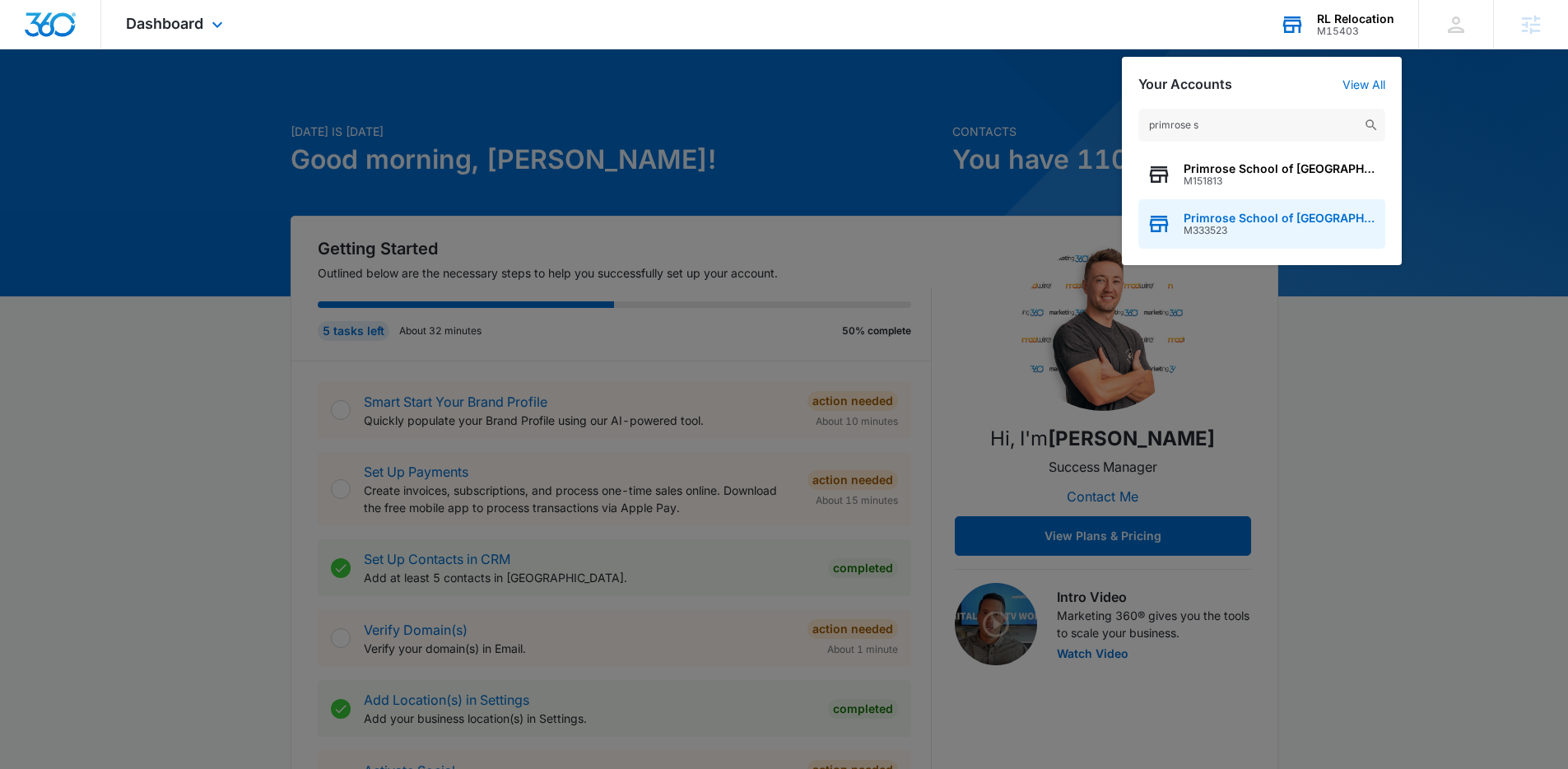 type on "primrose s" 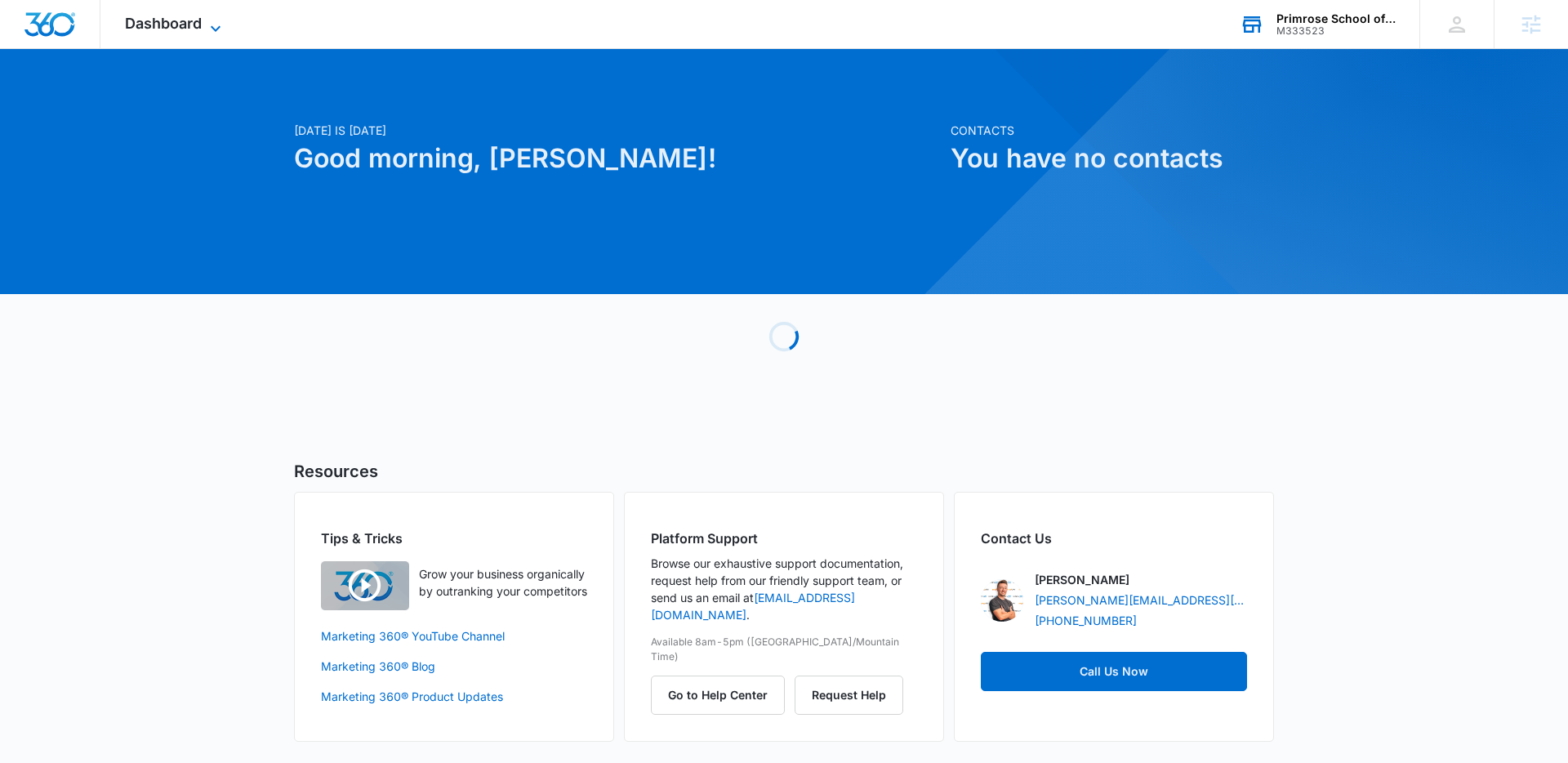 click on "Dashboard" at bounding box center [163, 23] 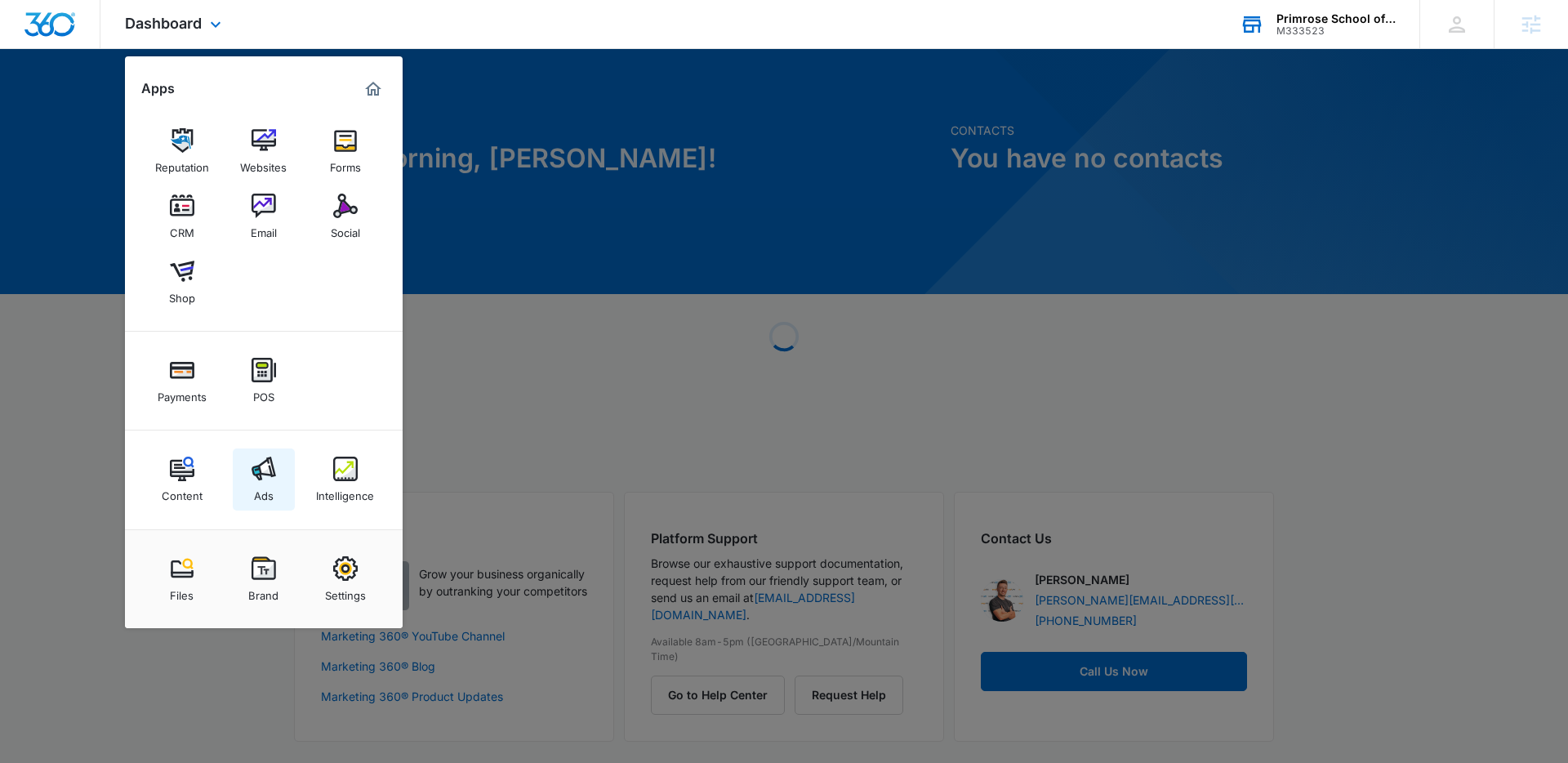 click at bounding box center [264, 469] 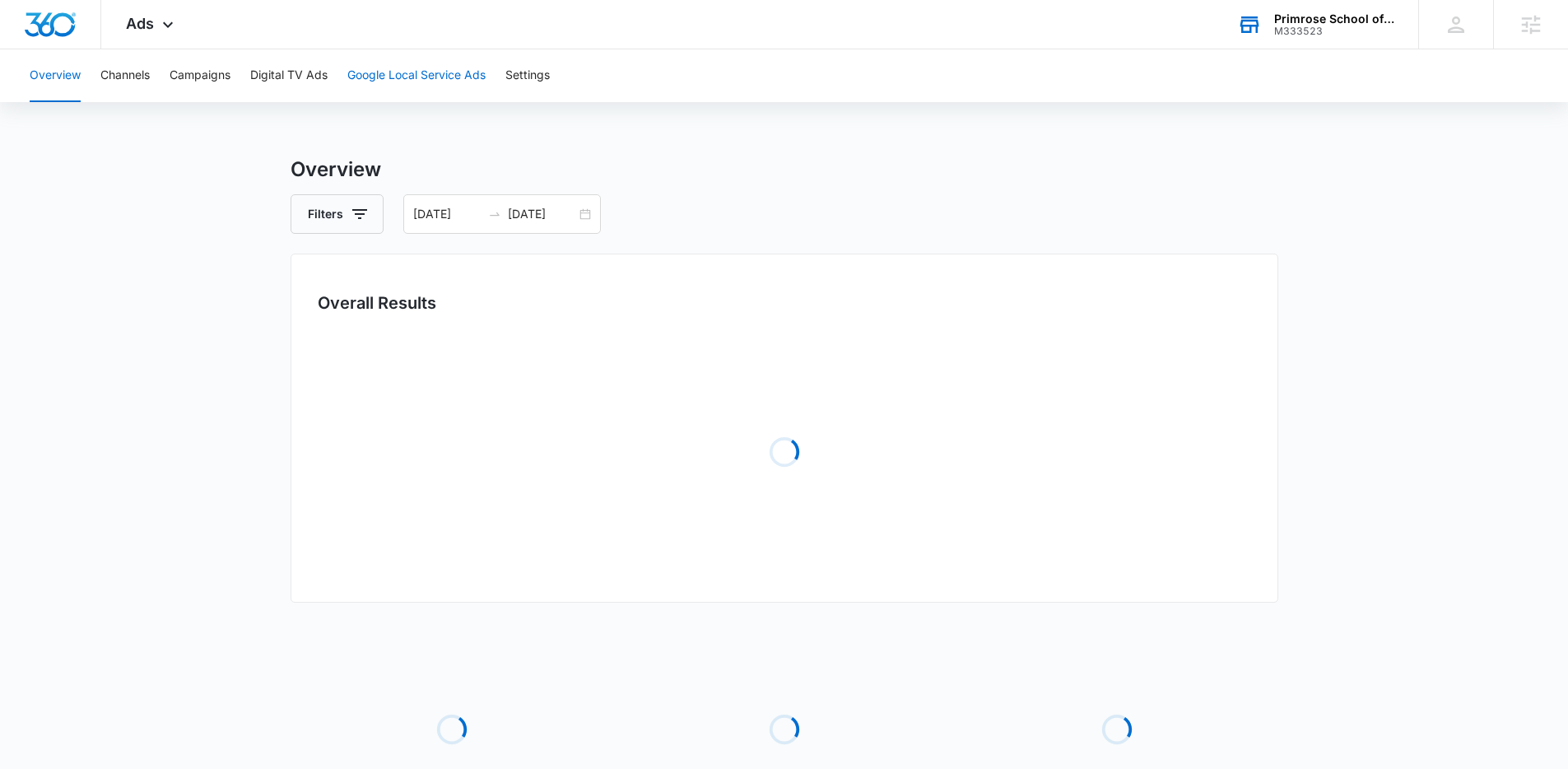 click on "Google Local Service Ads" at bounding box center (416, 76) 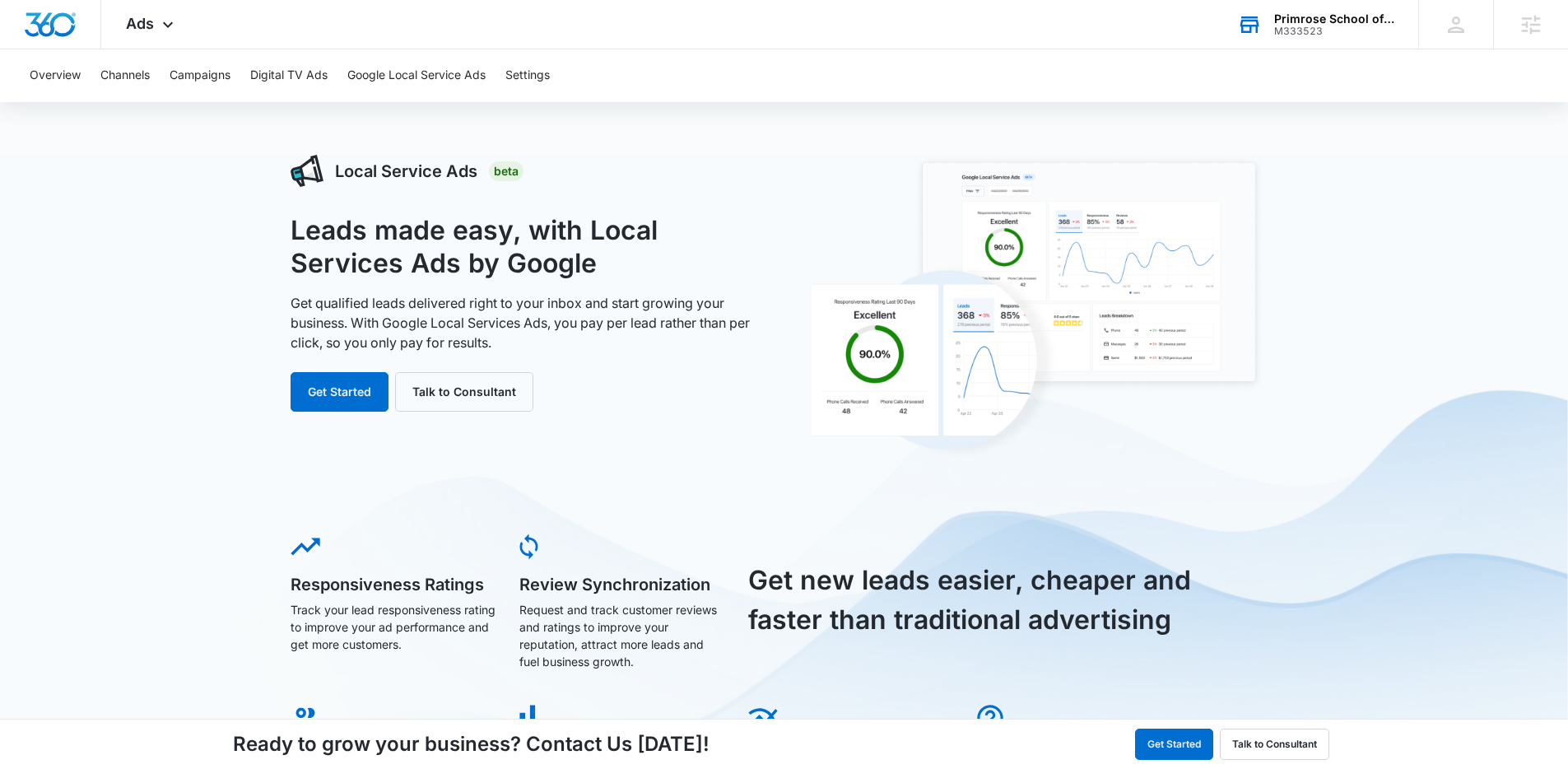 click on "M333523" at bounding box center [1334, 31] 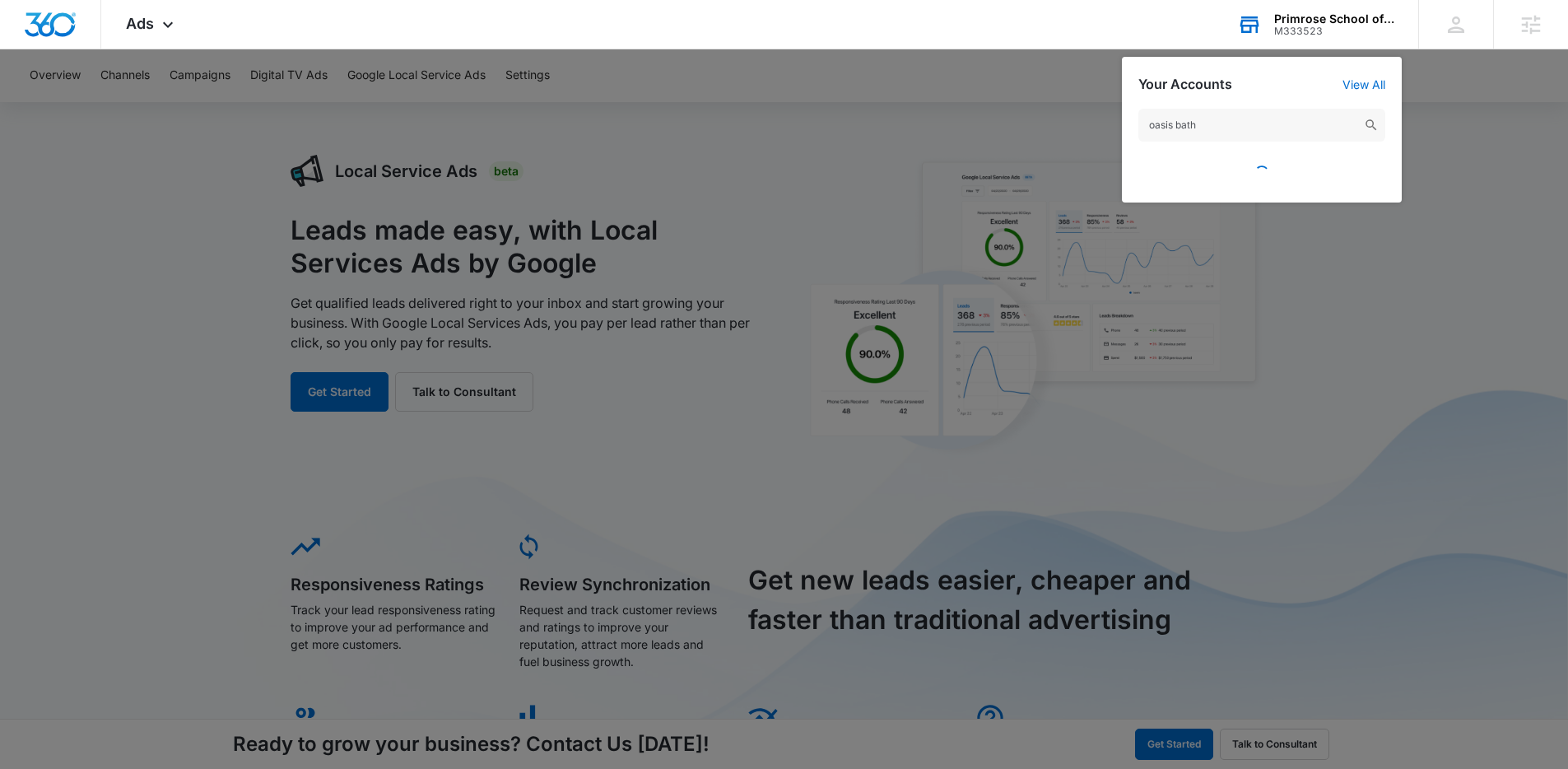type on "oasis bath" 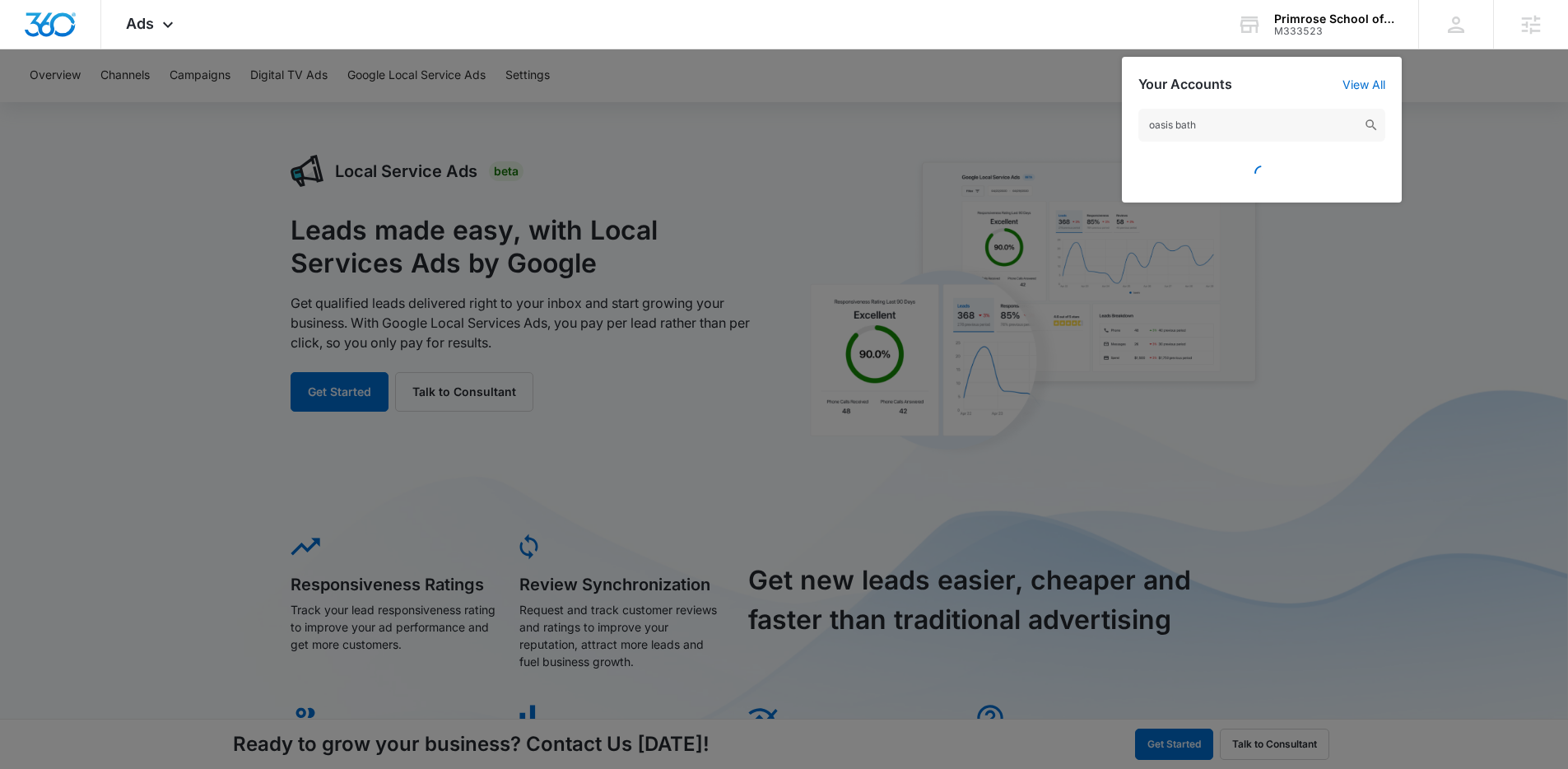 drag, startPoint x: 375, startPoint y: 323, endPoint x: 612, endPoint y: 304, distance: 237.76038 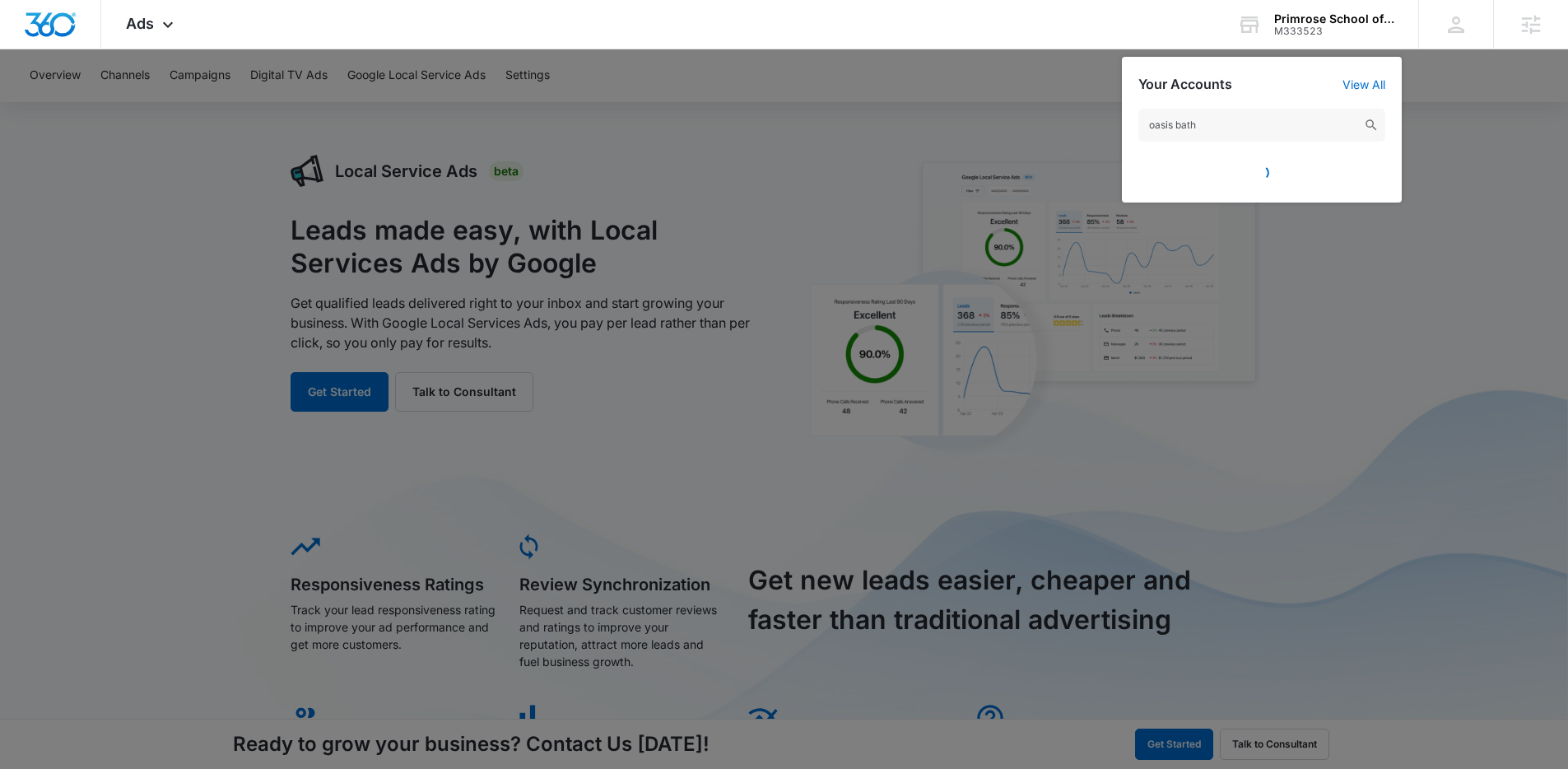 click at bounding box center [784, 384] 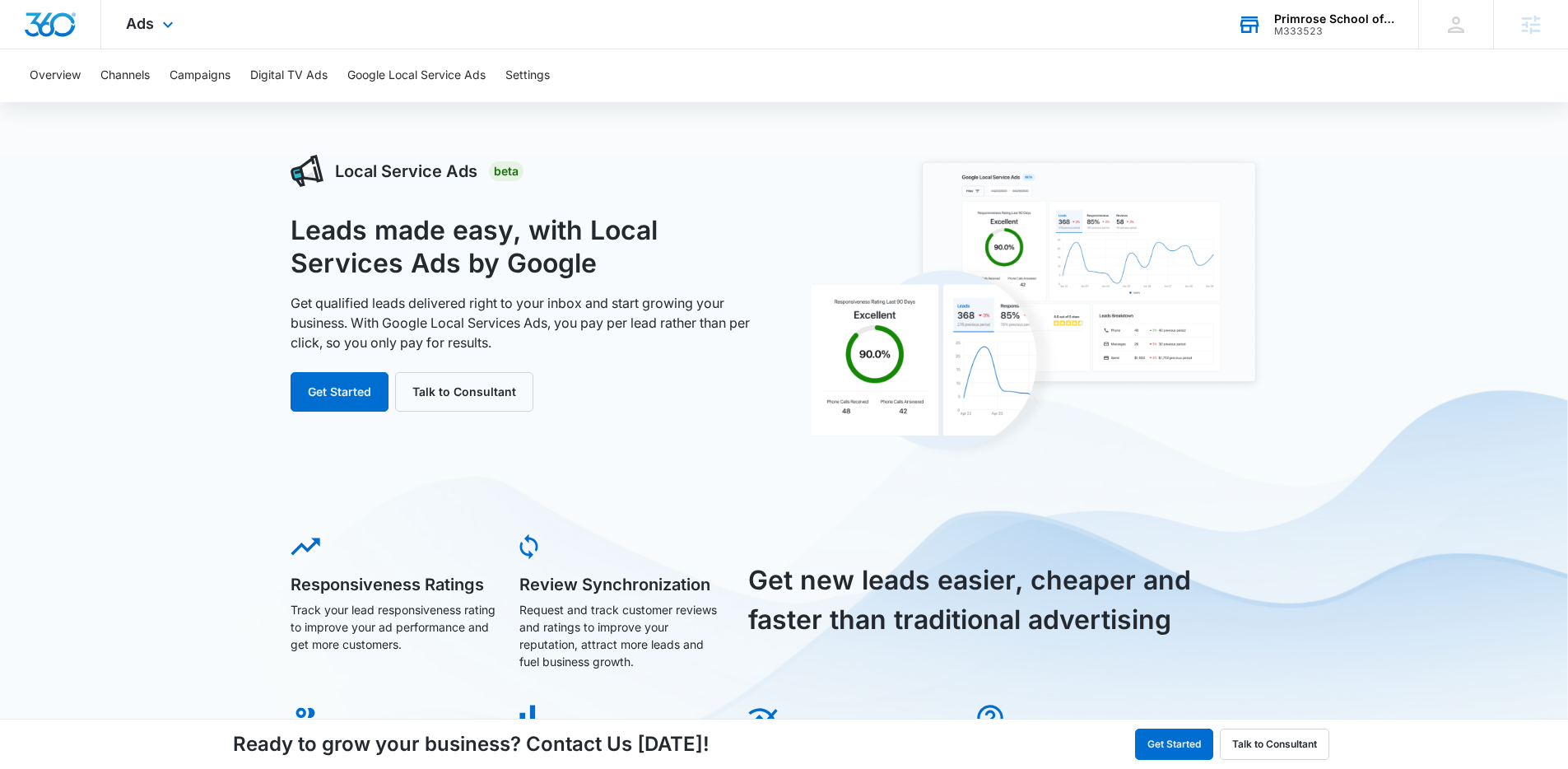 click on "Primrose School of [GEOGRAPHIC_DATA]" at bounding box center (1334, 19) 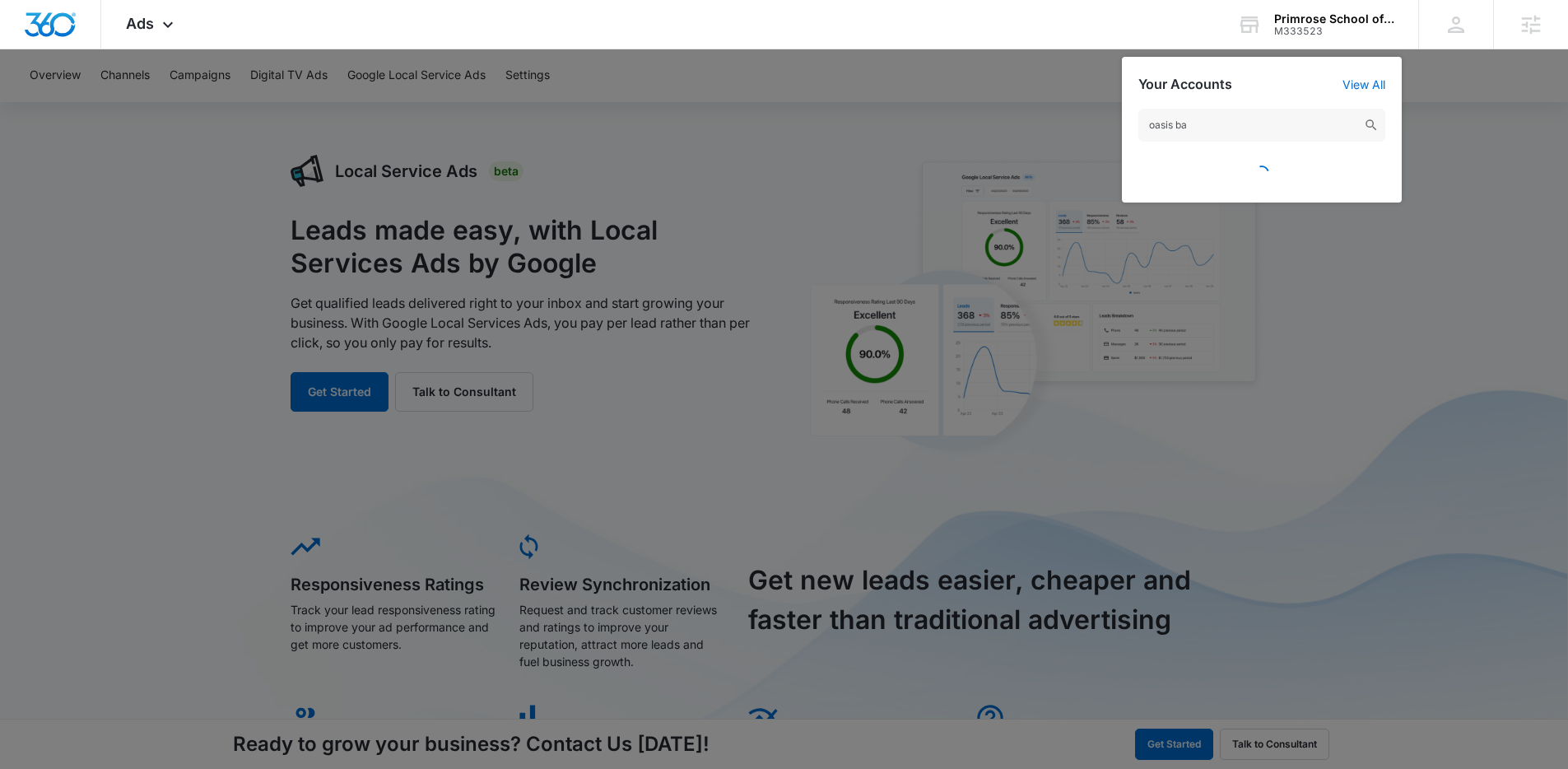 type on "oasis ba" 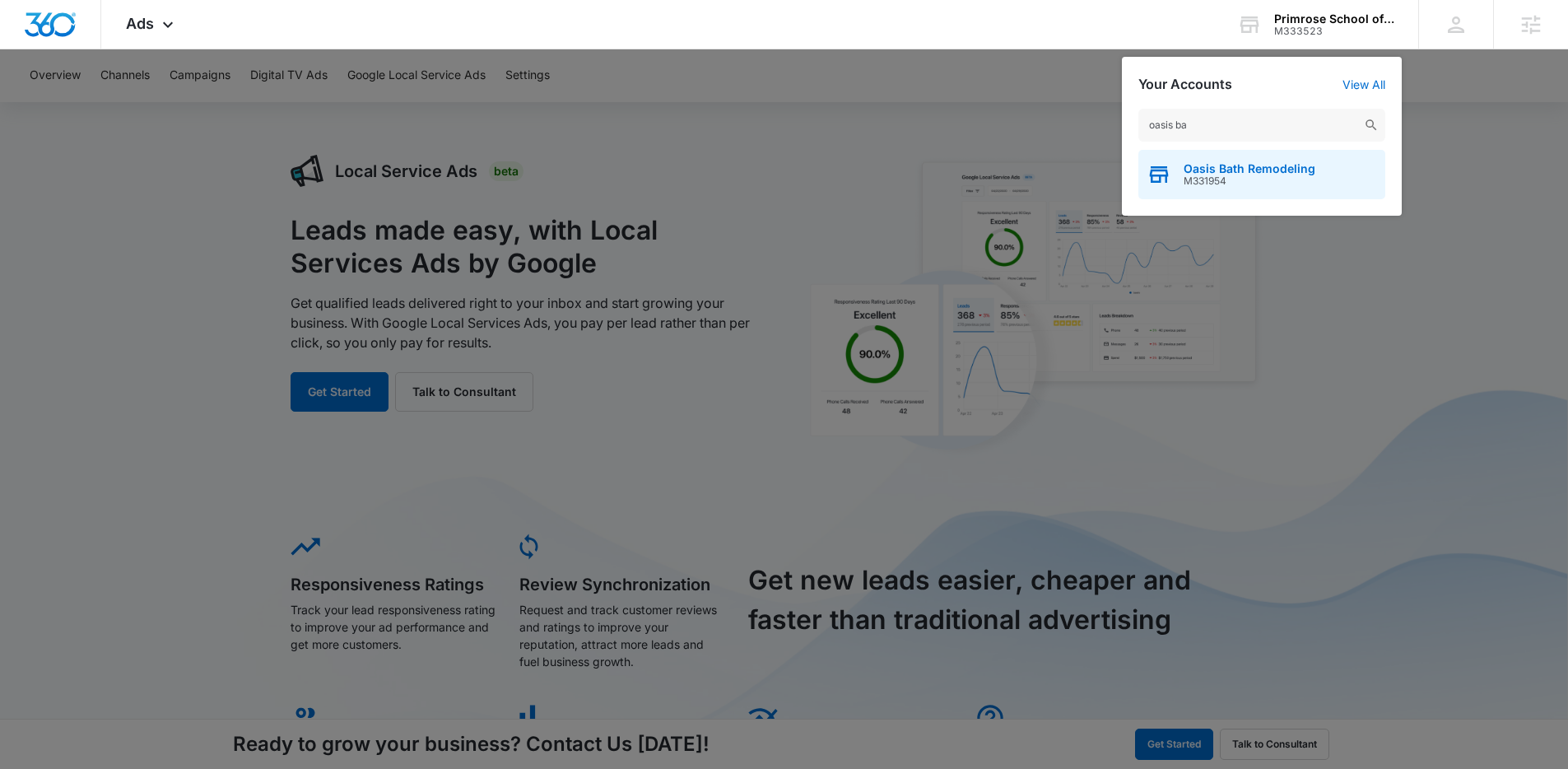click on "M331954" at bounding box center (1249, 181) 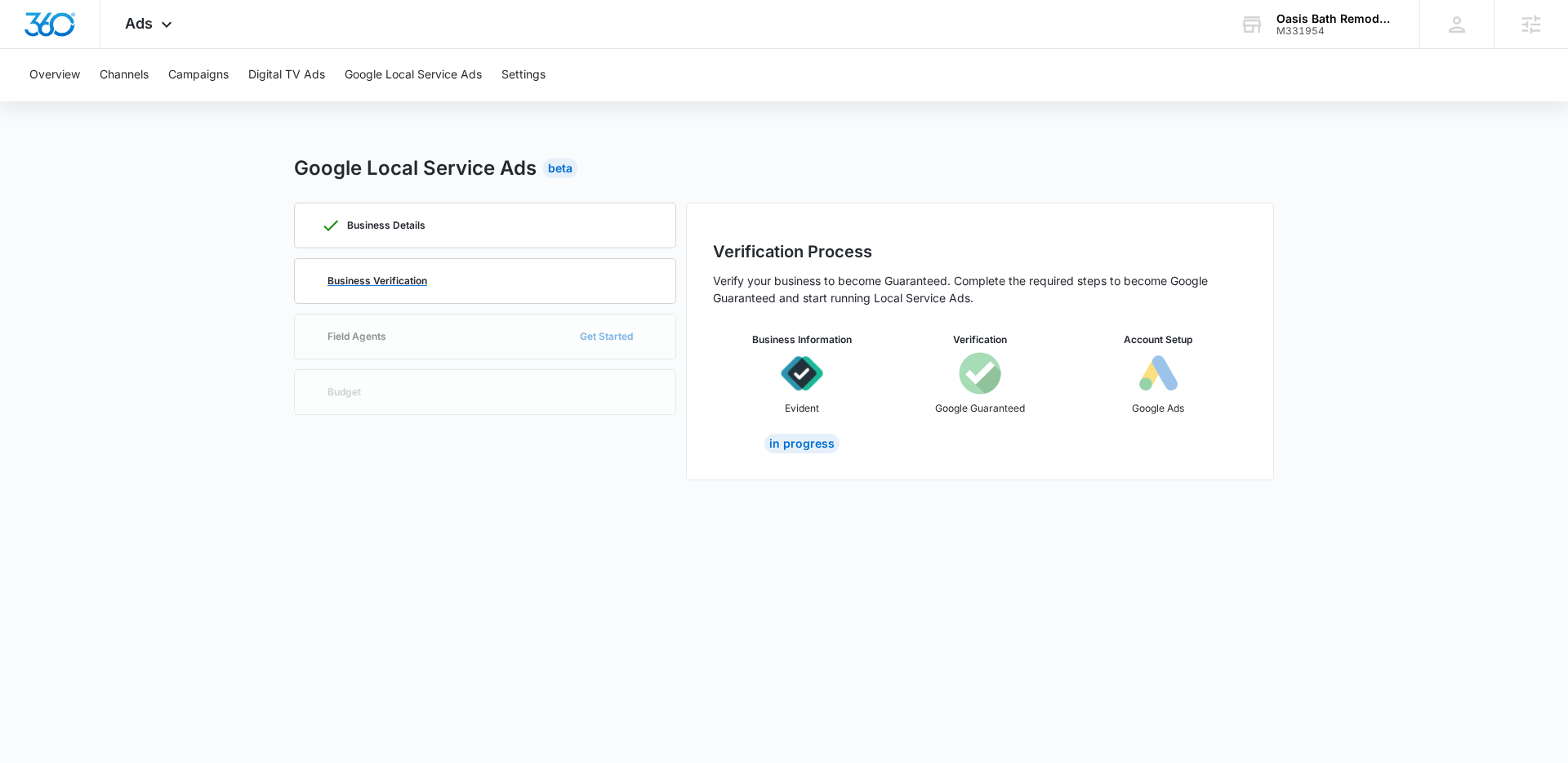 click on "Business Verification" at bounding box center (377, 281) 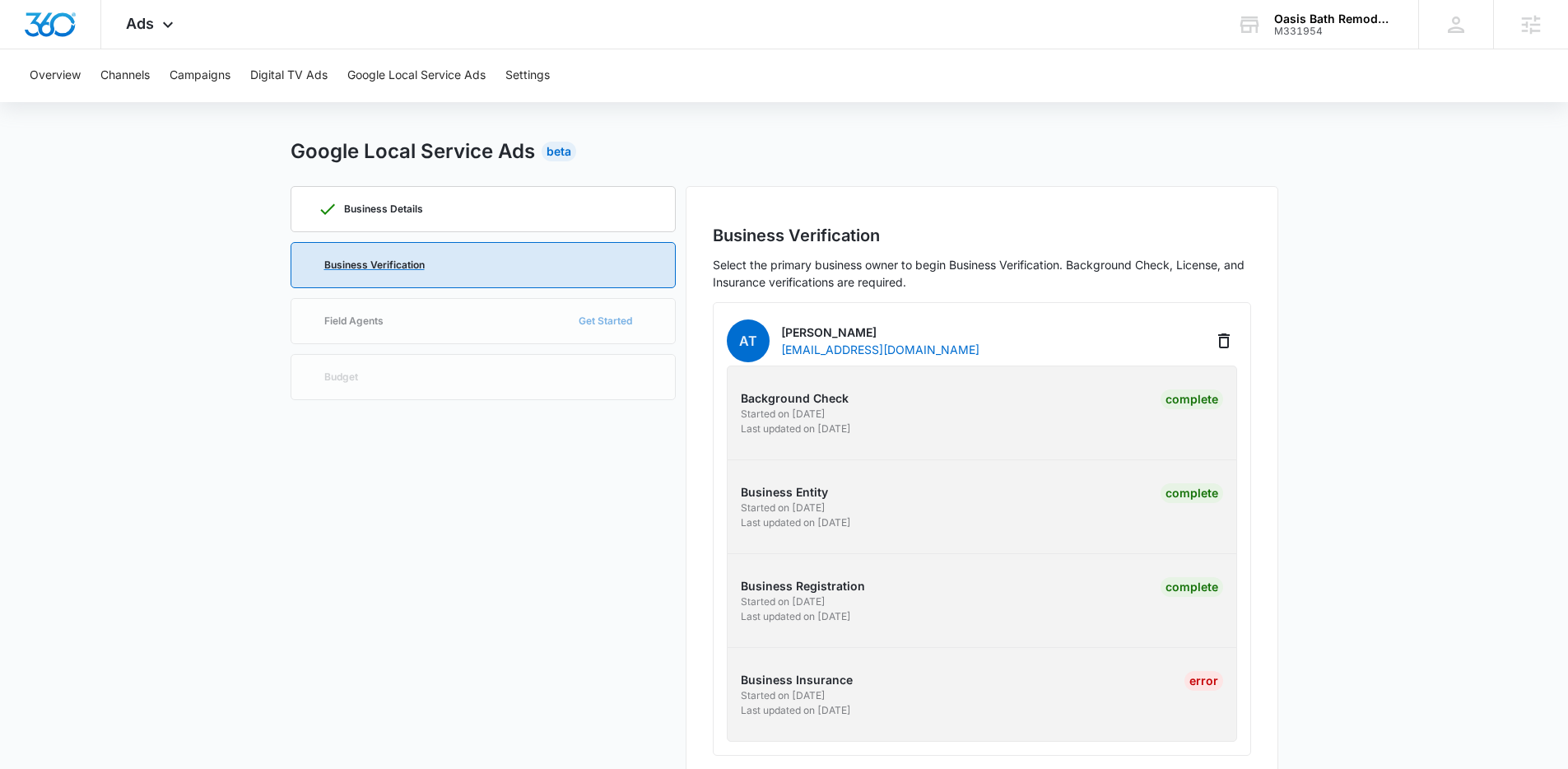 scroll, scrollTop: 52, scrollLeft: 0, axis: vertical 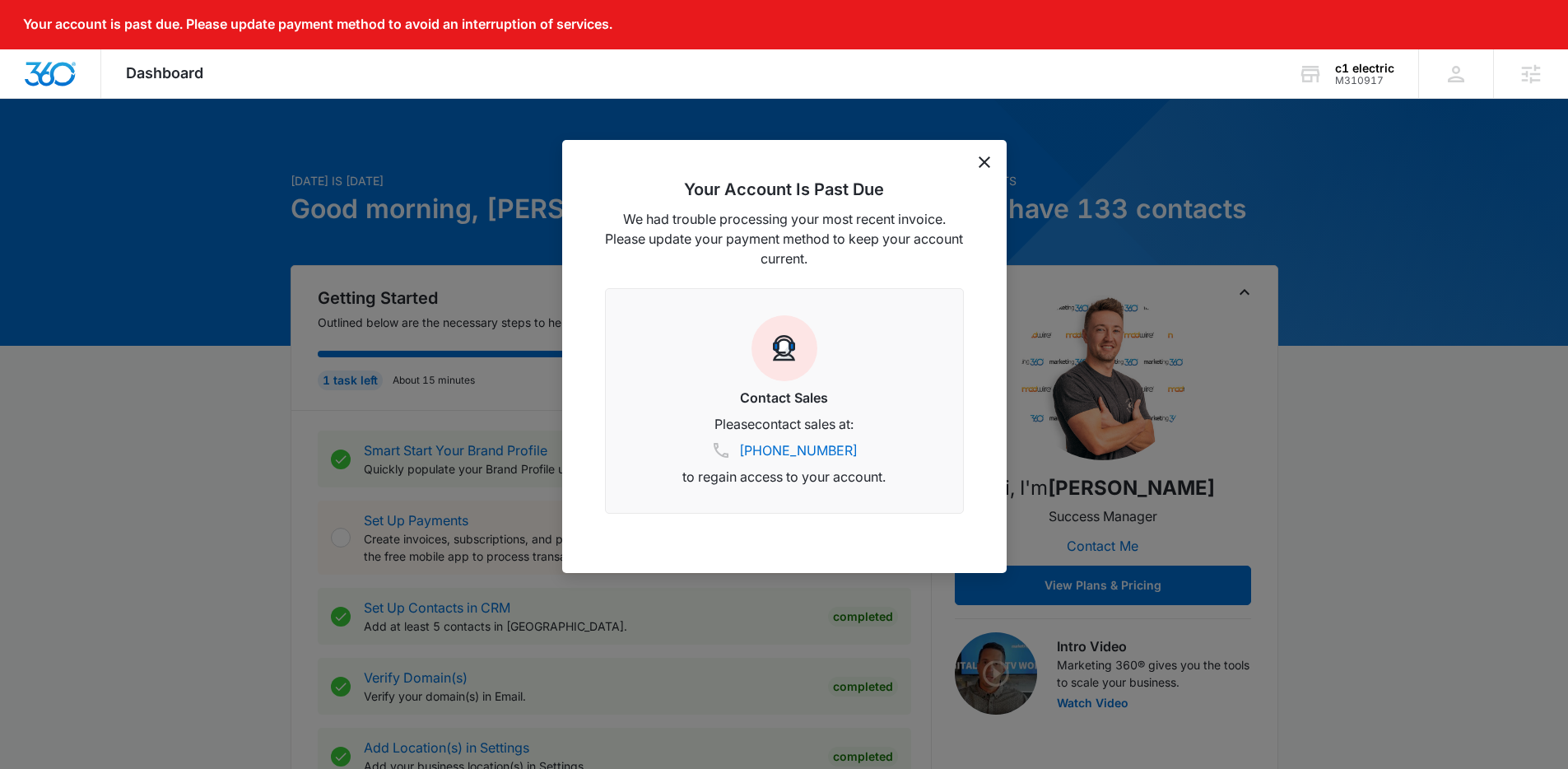 drag, startPoint x: 999, startPoint y: 147, endPoint x: 981, endPoint y: 179, distance: 36.71512 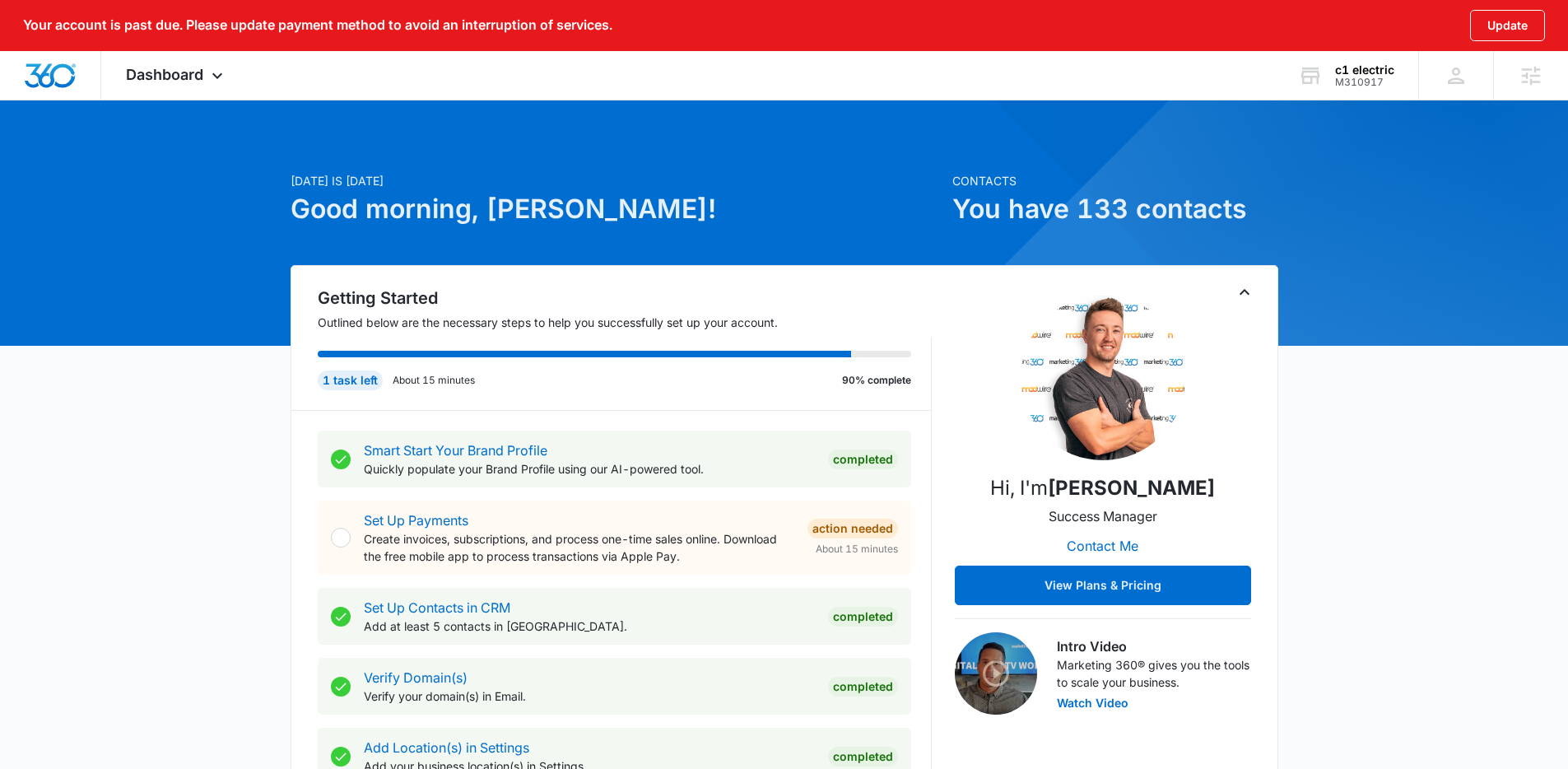 drag, startPoint x: 198, startPoint y: 83, endPoint x: 204, endPoint y: 100, distance: 18.027756 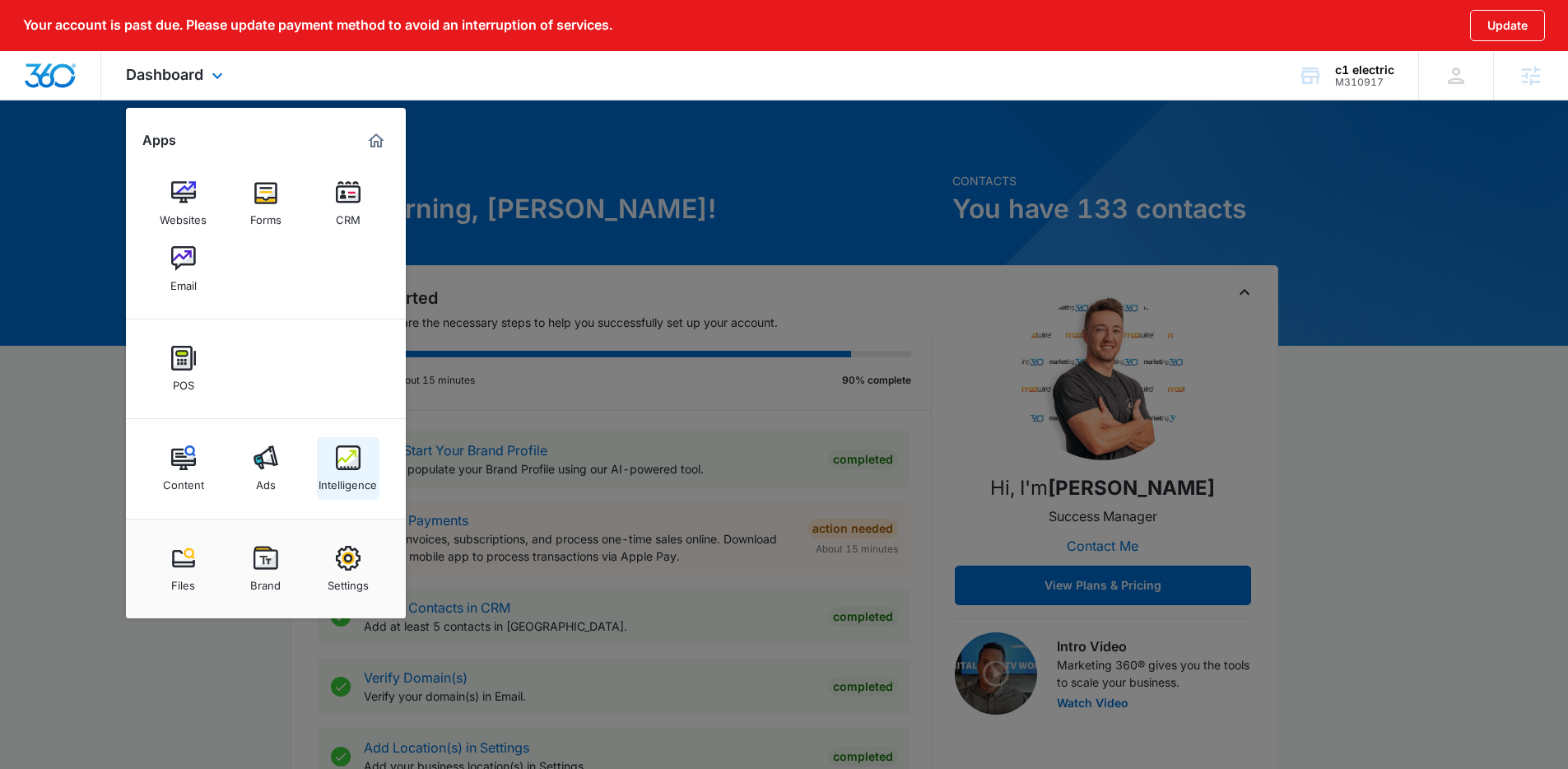 click on "Intelligence" at bounding box center (347, 481) 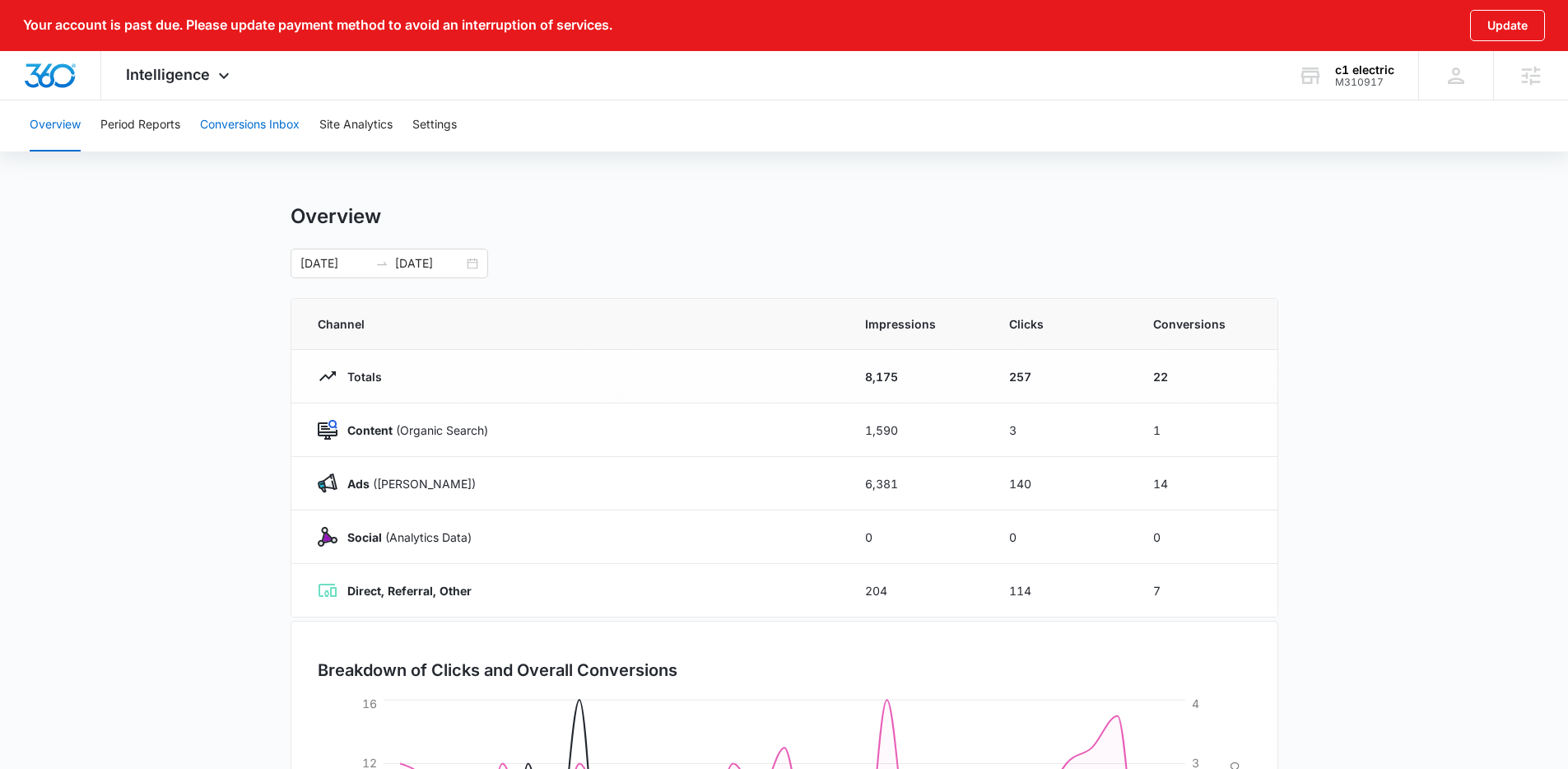 click on "Conversions Inbox" at bounding box center (249, 125) 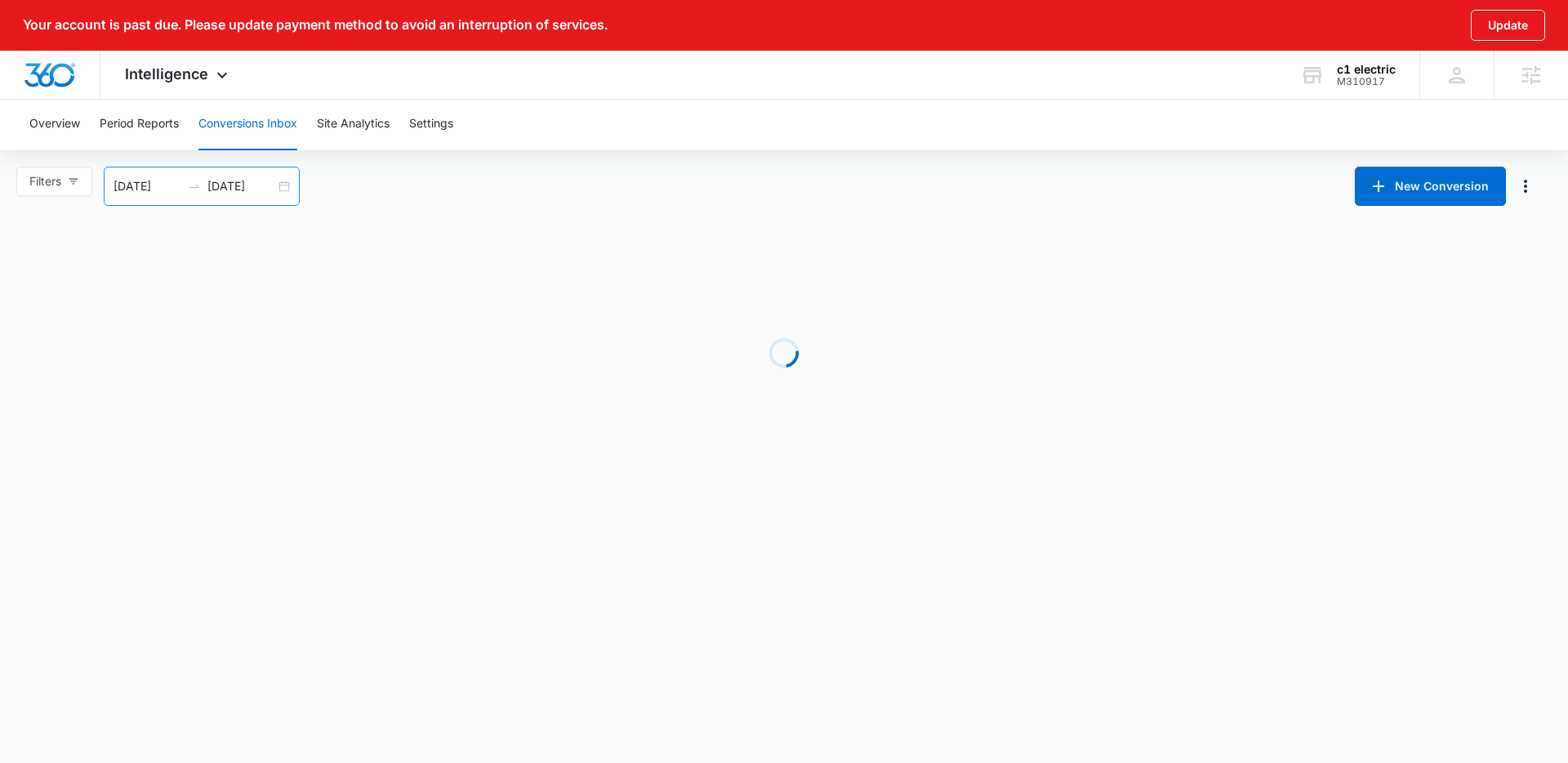 click on "07/10/2025" at bounding box center [241, 186] 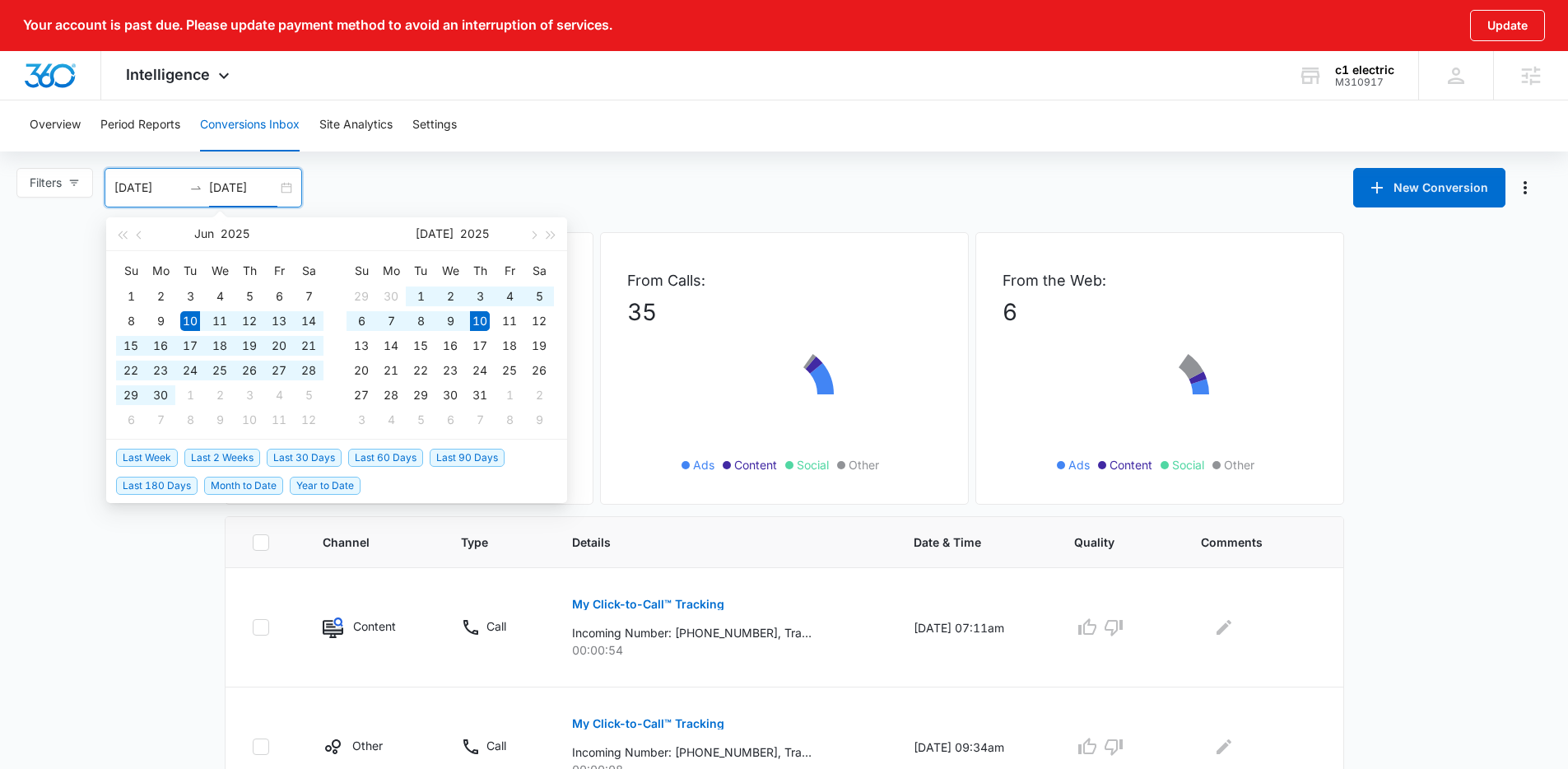 click on "Last 30 Days" at bounding box center (304, 458) 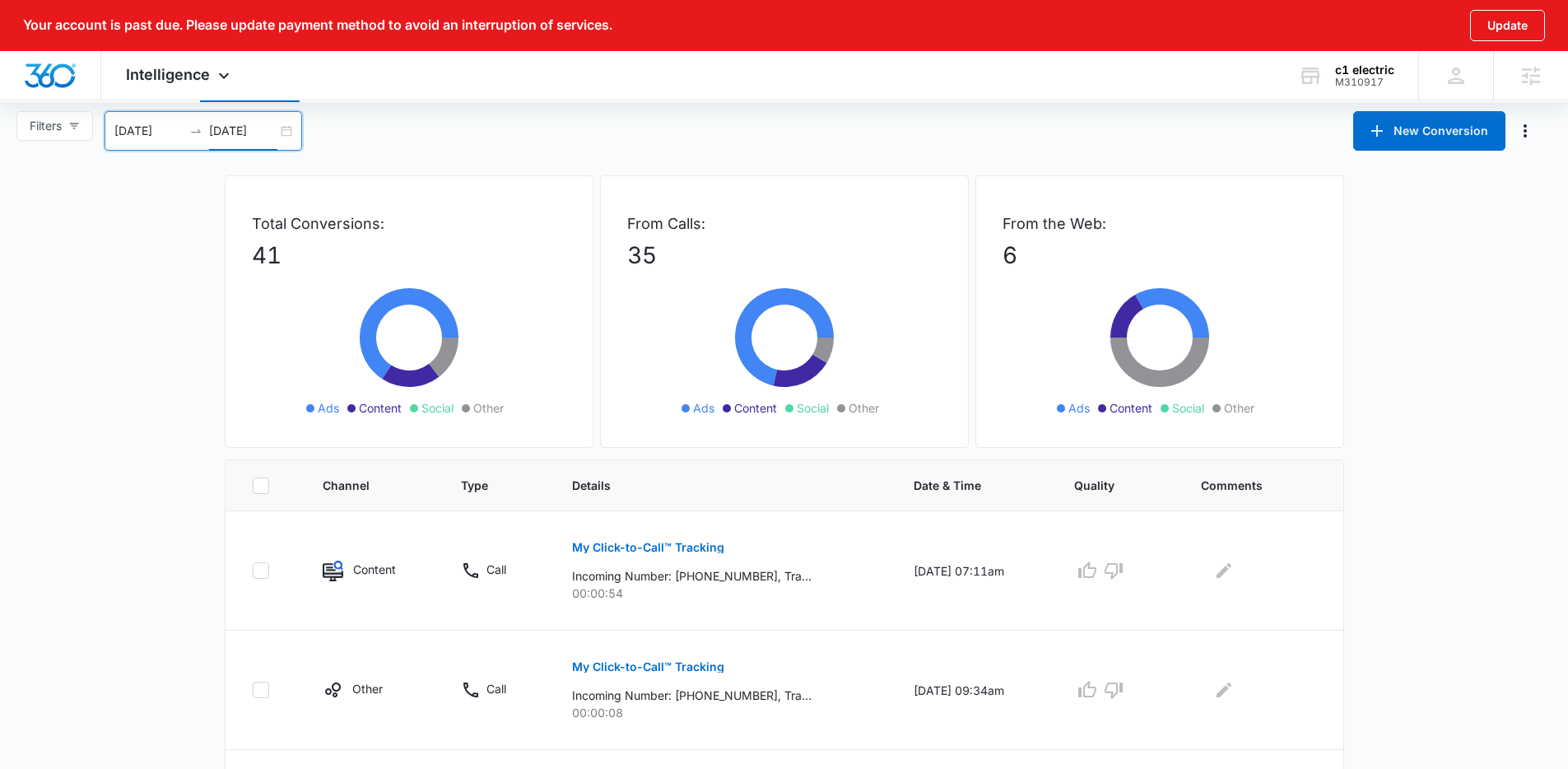 scroll, scrollTop: 129, scrollLeft: 0, axis: vertical 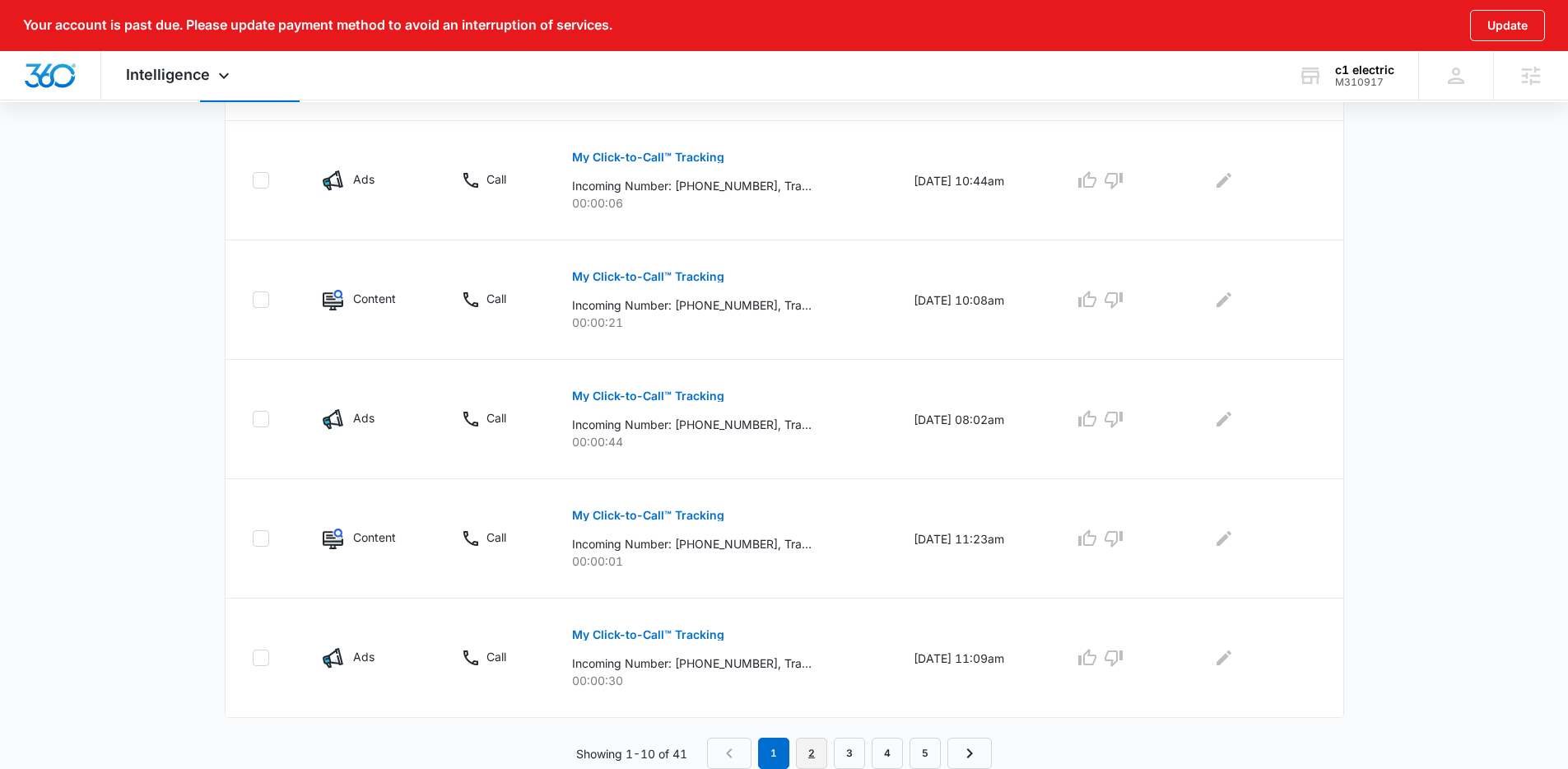 click on "2" at bounding box center (812, 753) 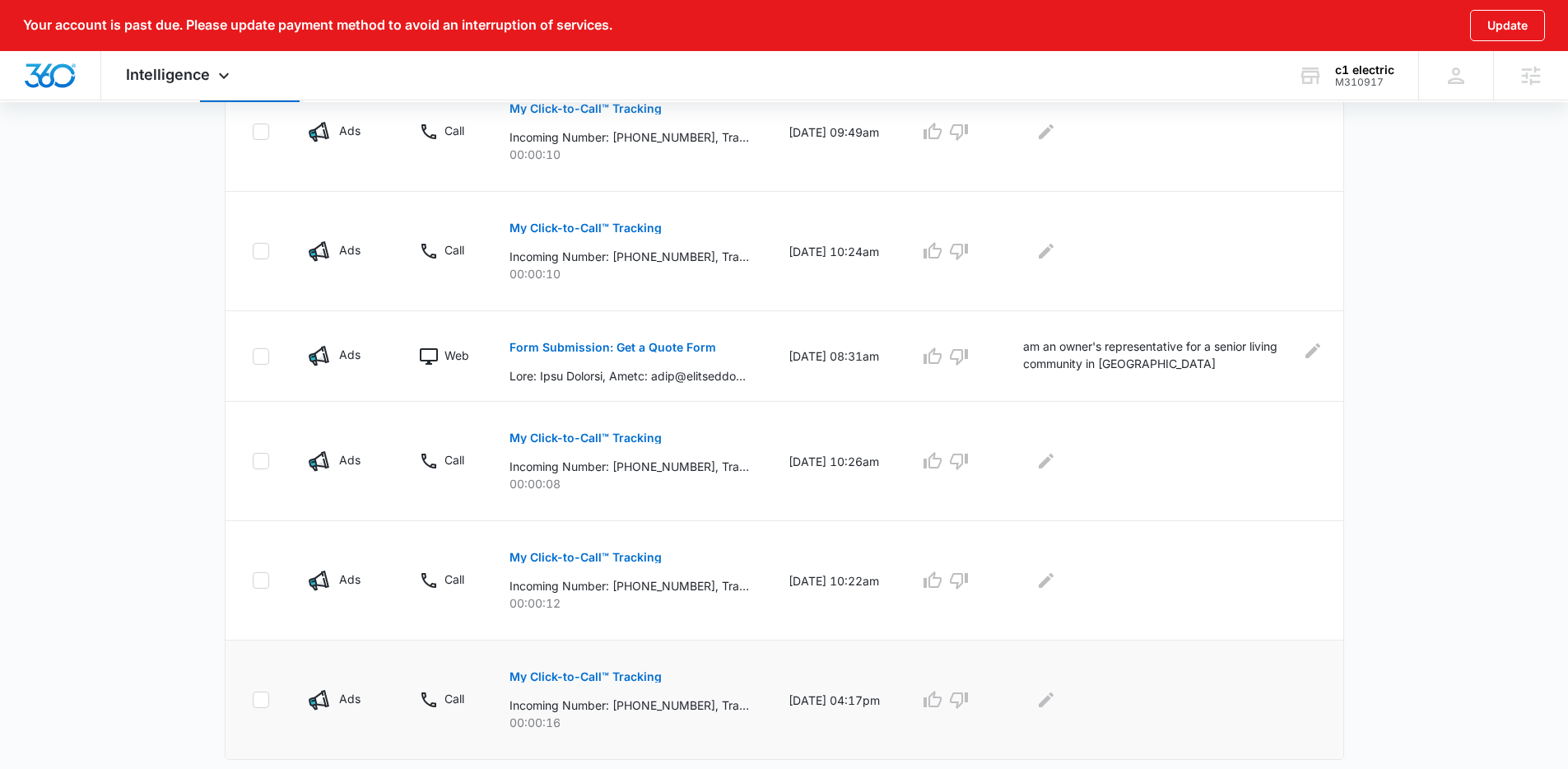 scroll, scrollTop: 958, scrollLeft: 0, axis: vertical 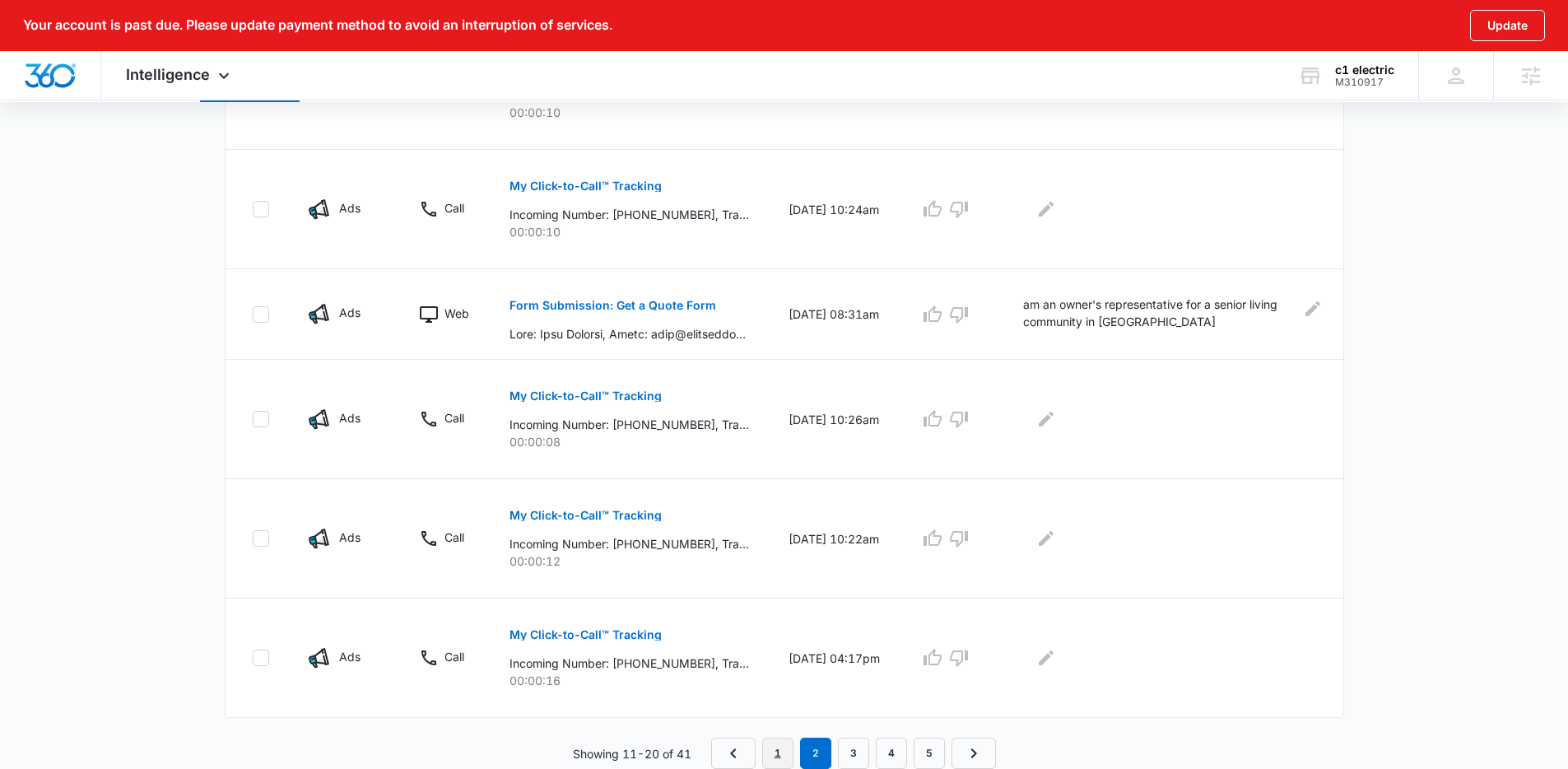 click on "1" at bounding box center (778, 753) 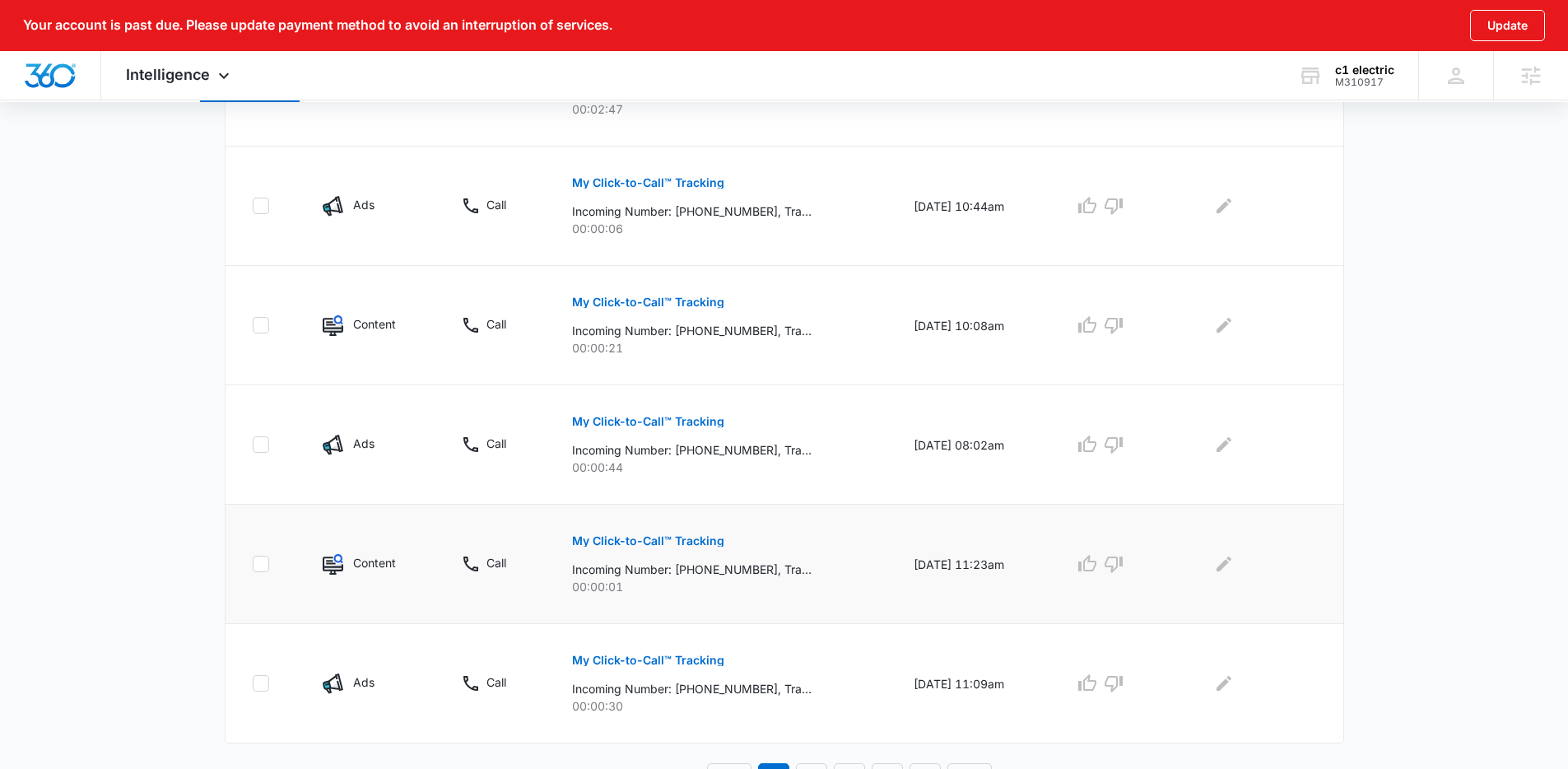 scroll, scrollTop: 1044, scrollLeft: 0, axis: vertical 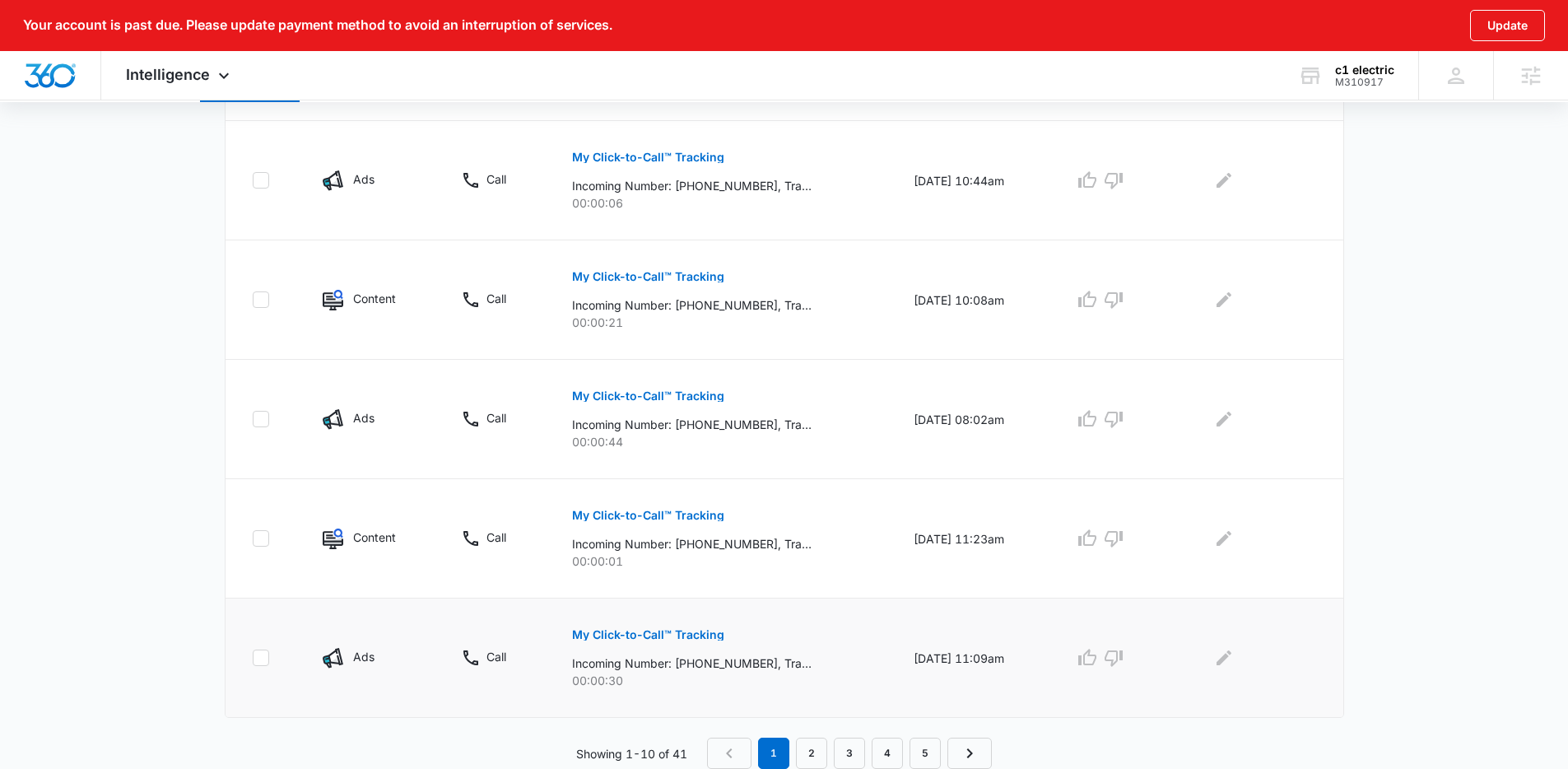 click on "My Click-to-Call™ Tracking" at bounding box center [648, 635] 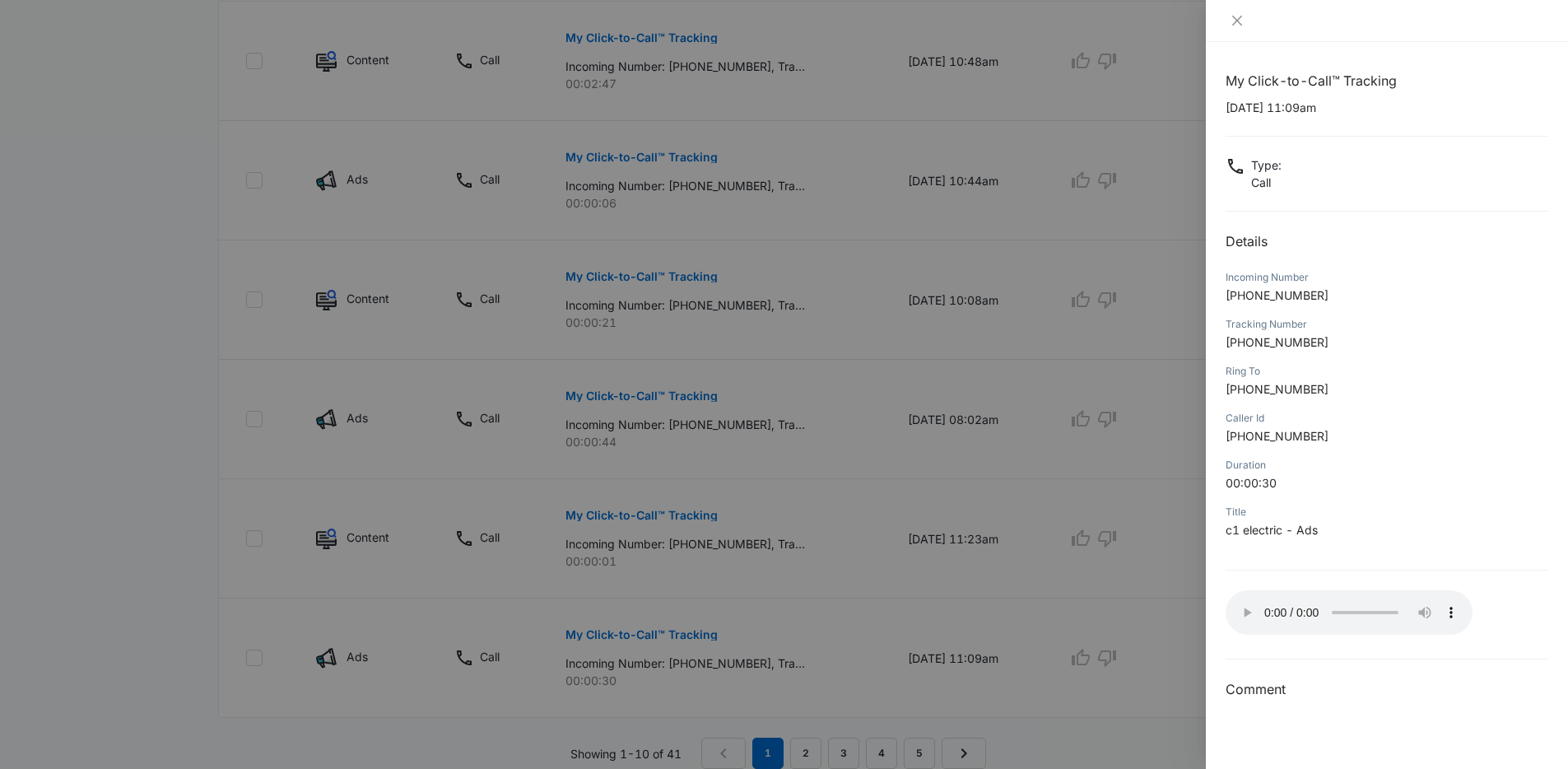 type 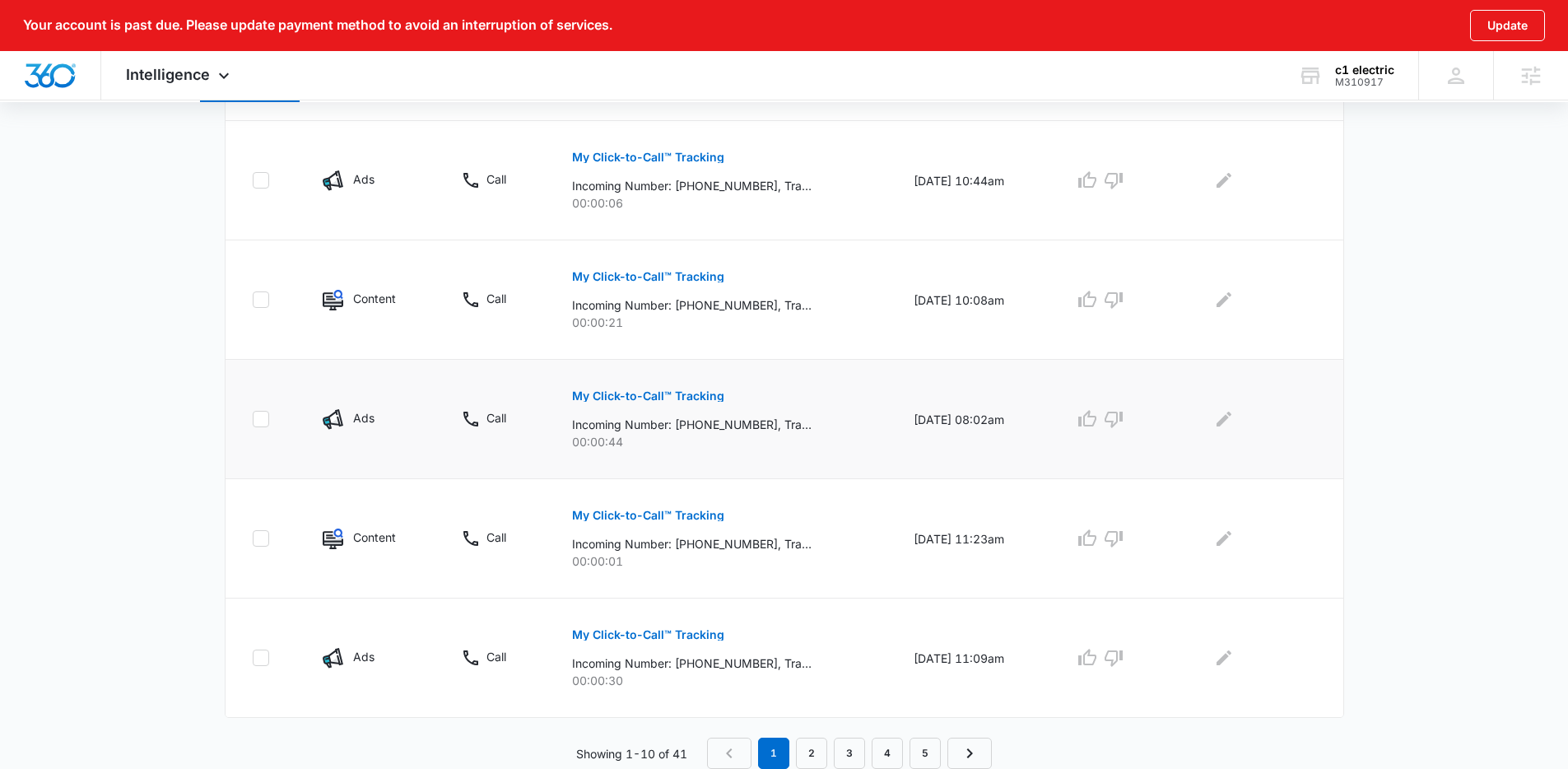 click on "My Click-to-Call™ Tracking" at bounding box center (648, 396) 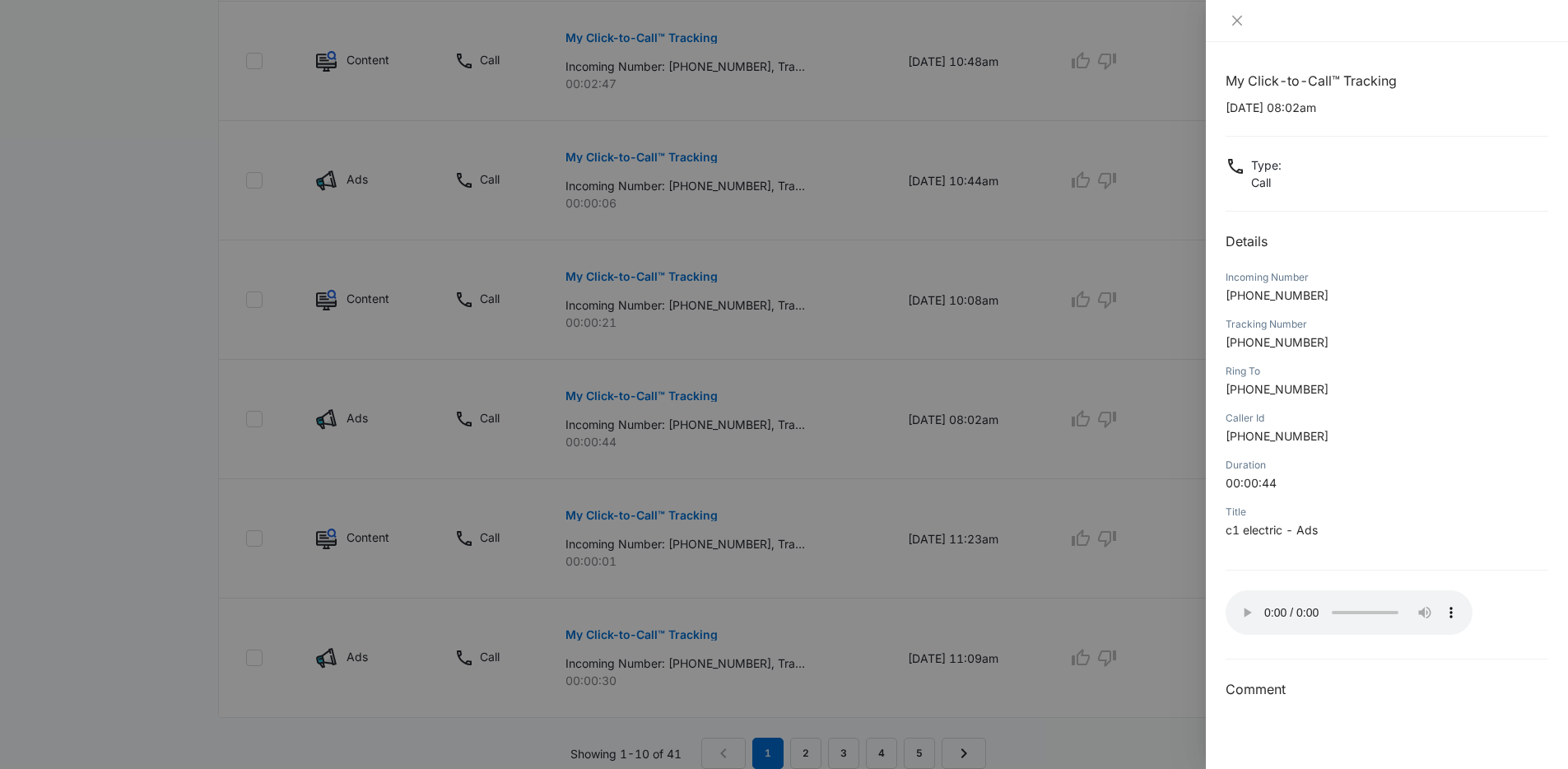 type 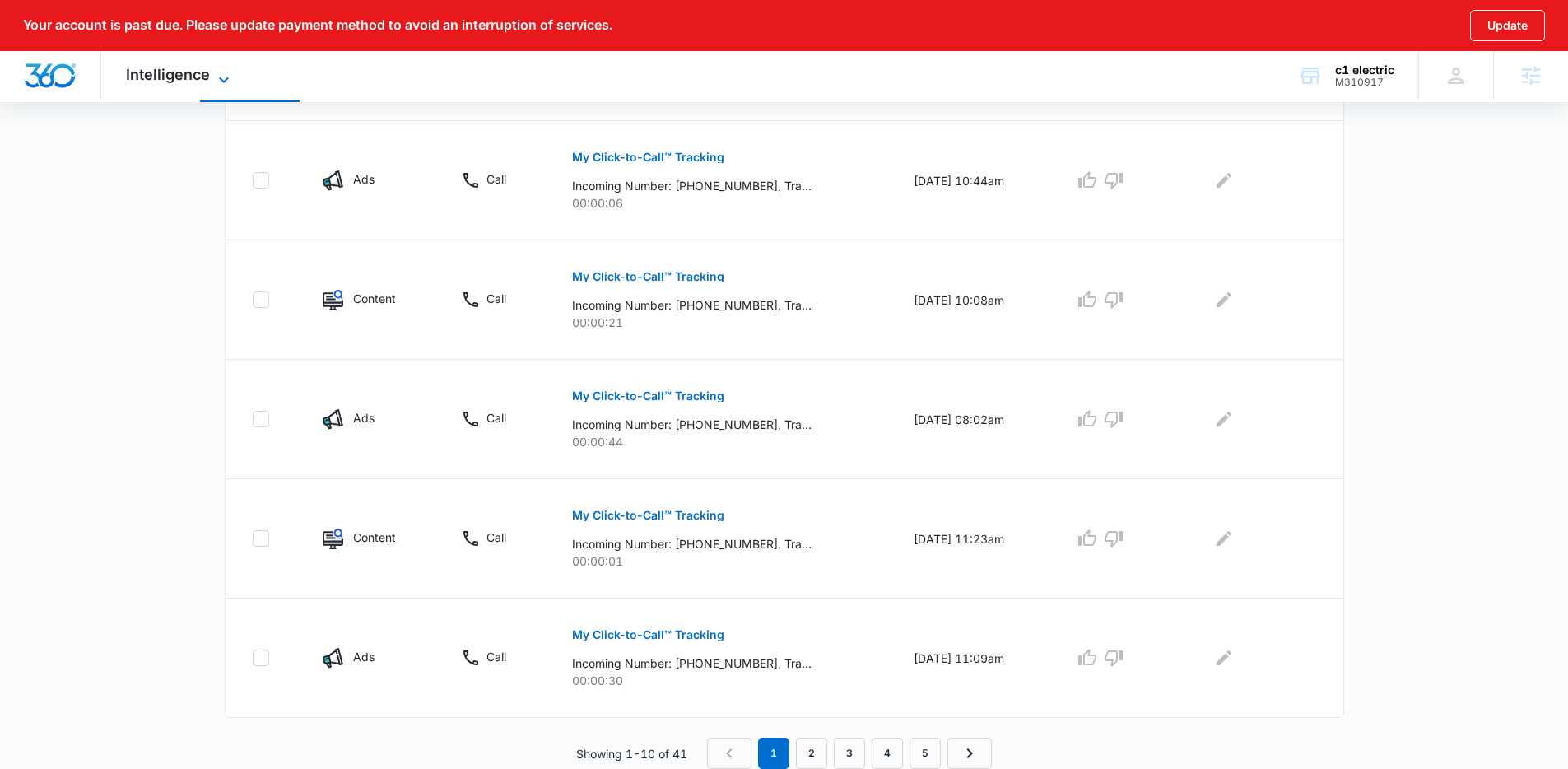 click on "Intelligence" at bounding box center [168, 74] 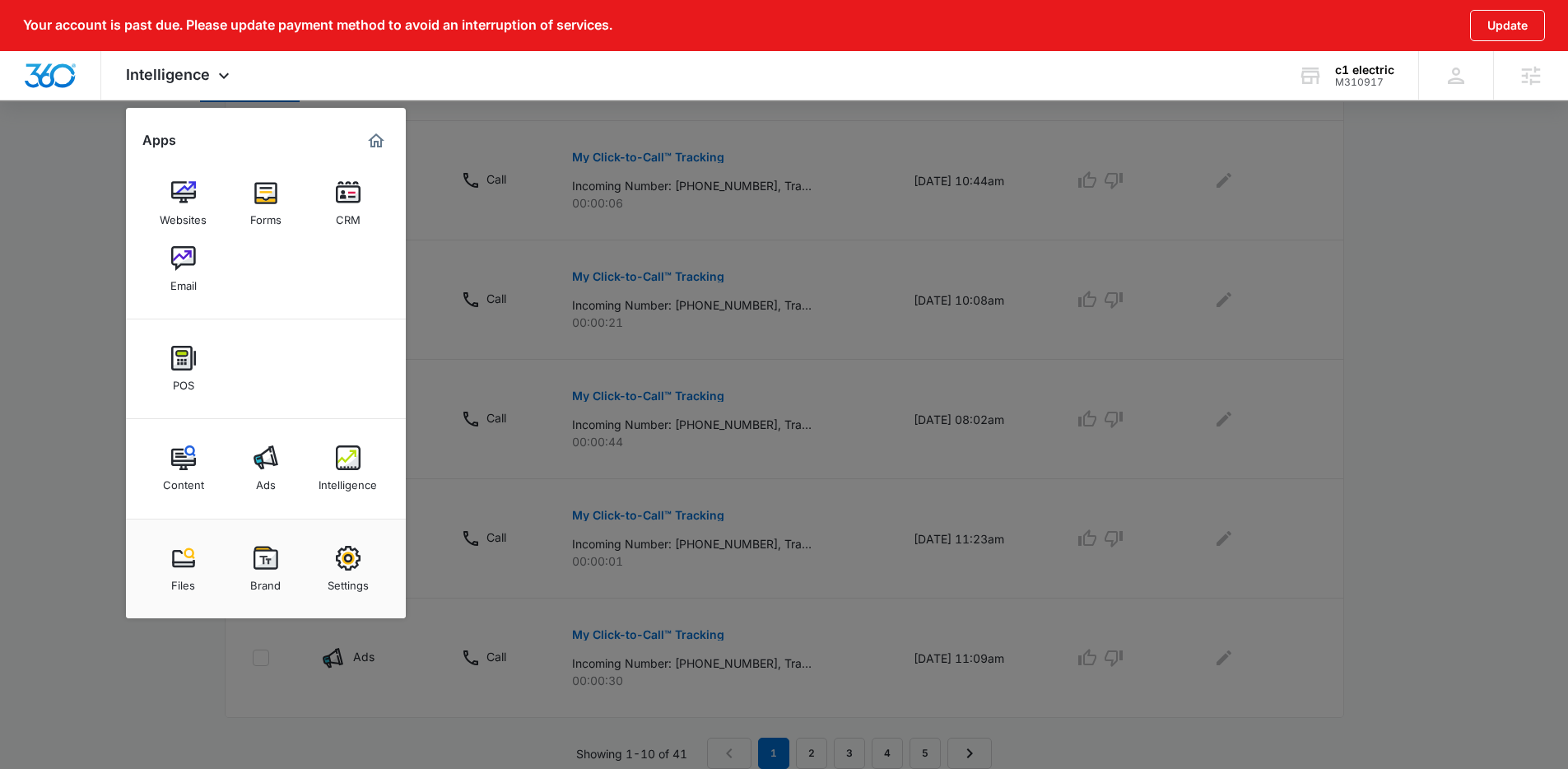 click at bounding box center [784, 384] 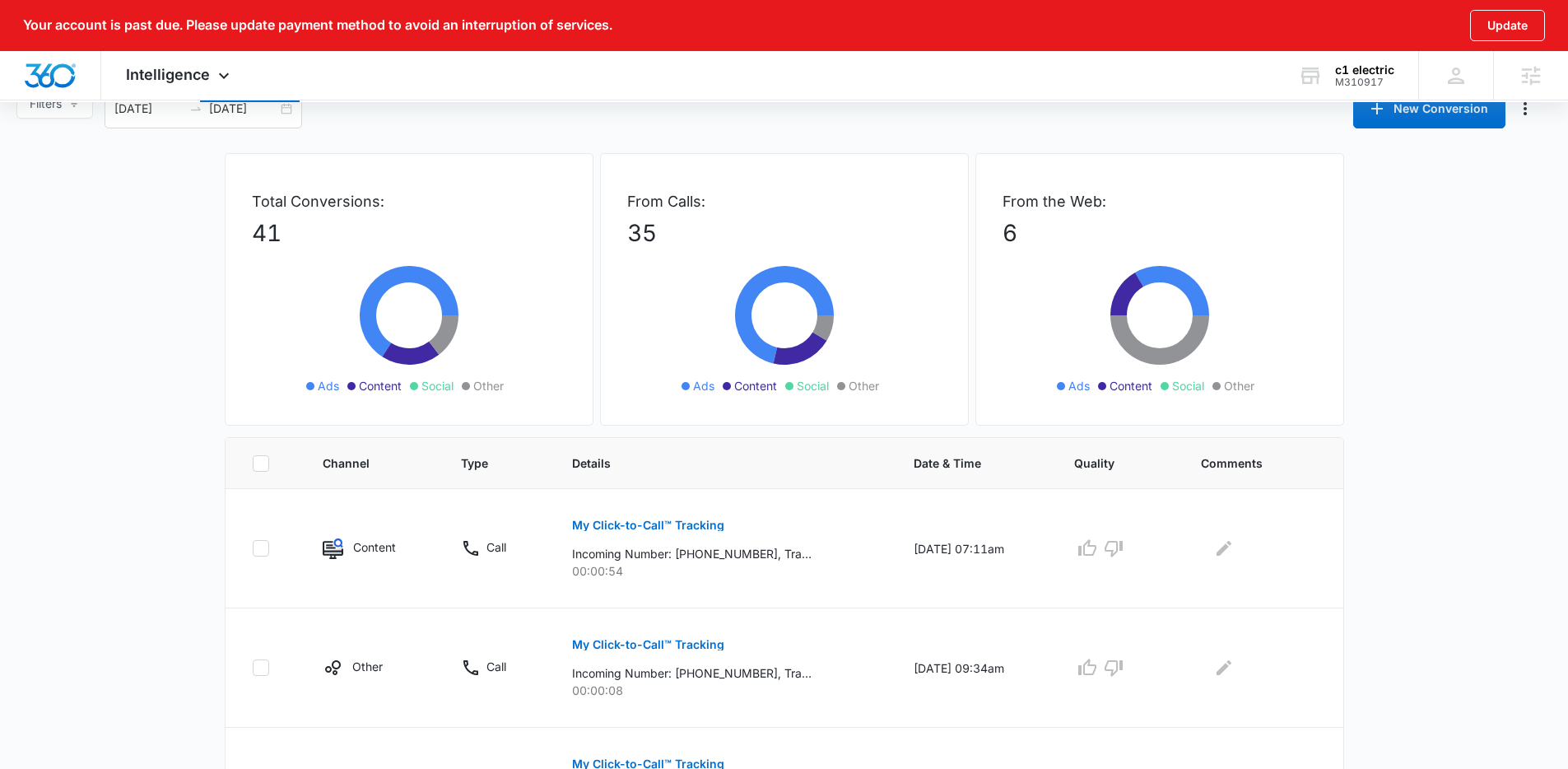 scroll, scrollTop: 0, scrollLeft: 0, axis: both 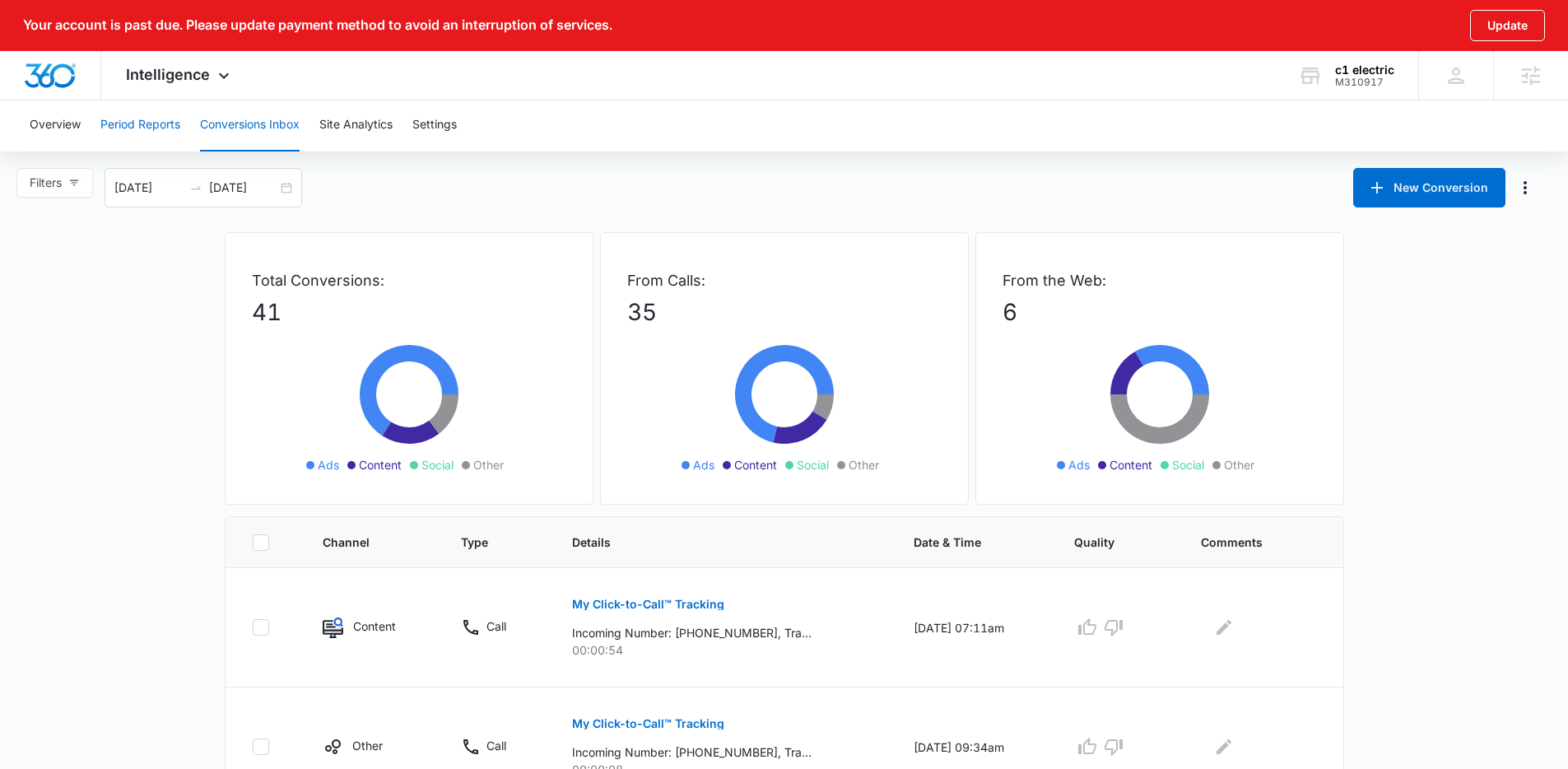 click on "Period Reports" at bounding box center [140, 125] 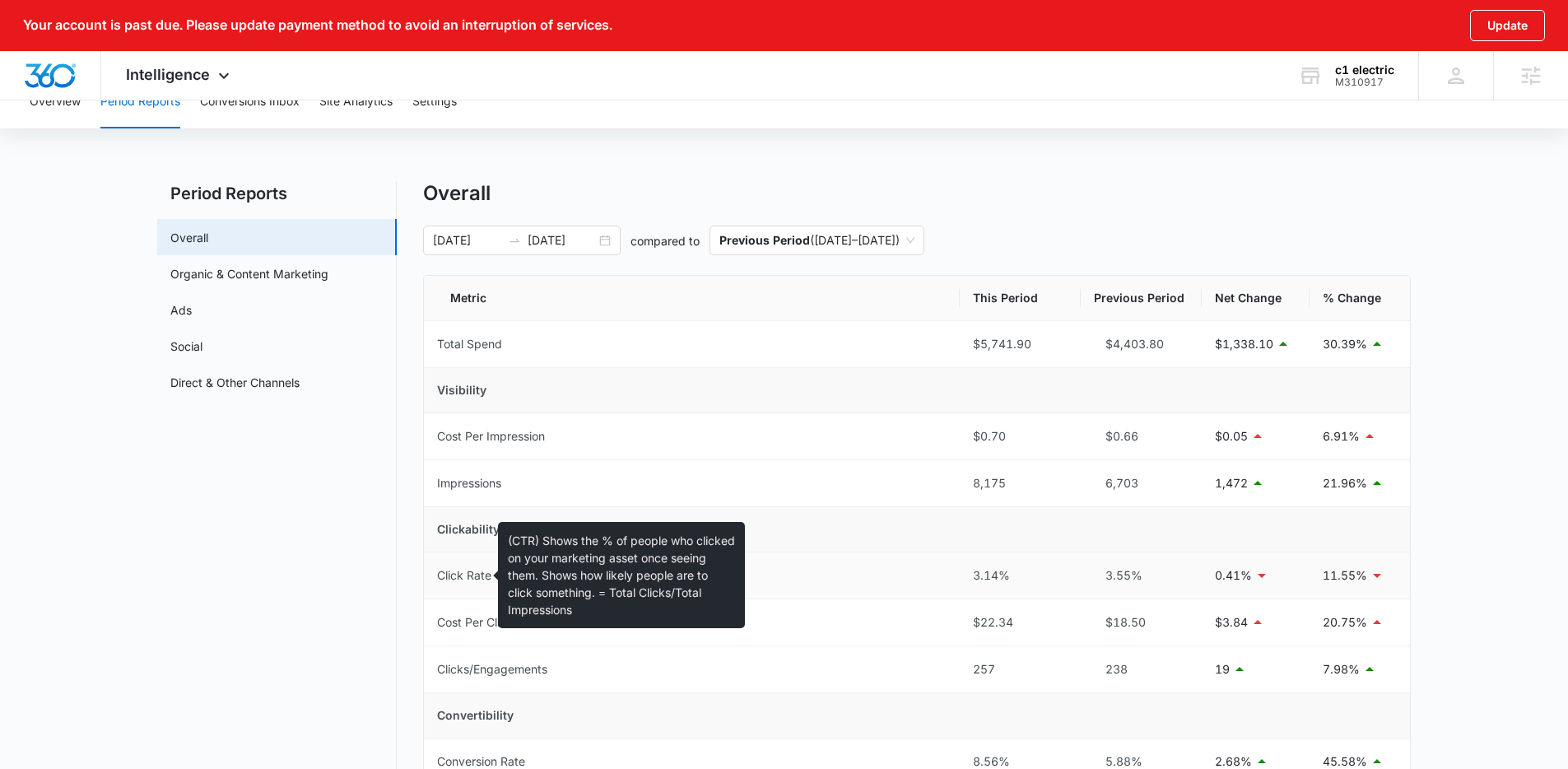 scroll, scrollTop: 0, scrollLeft: 0, axis: both 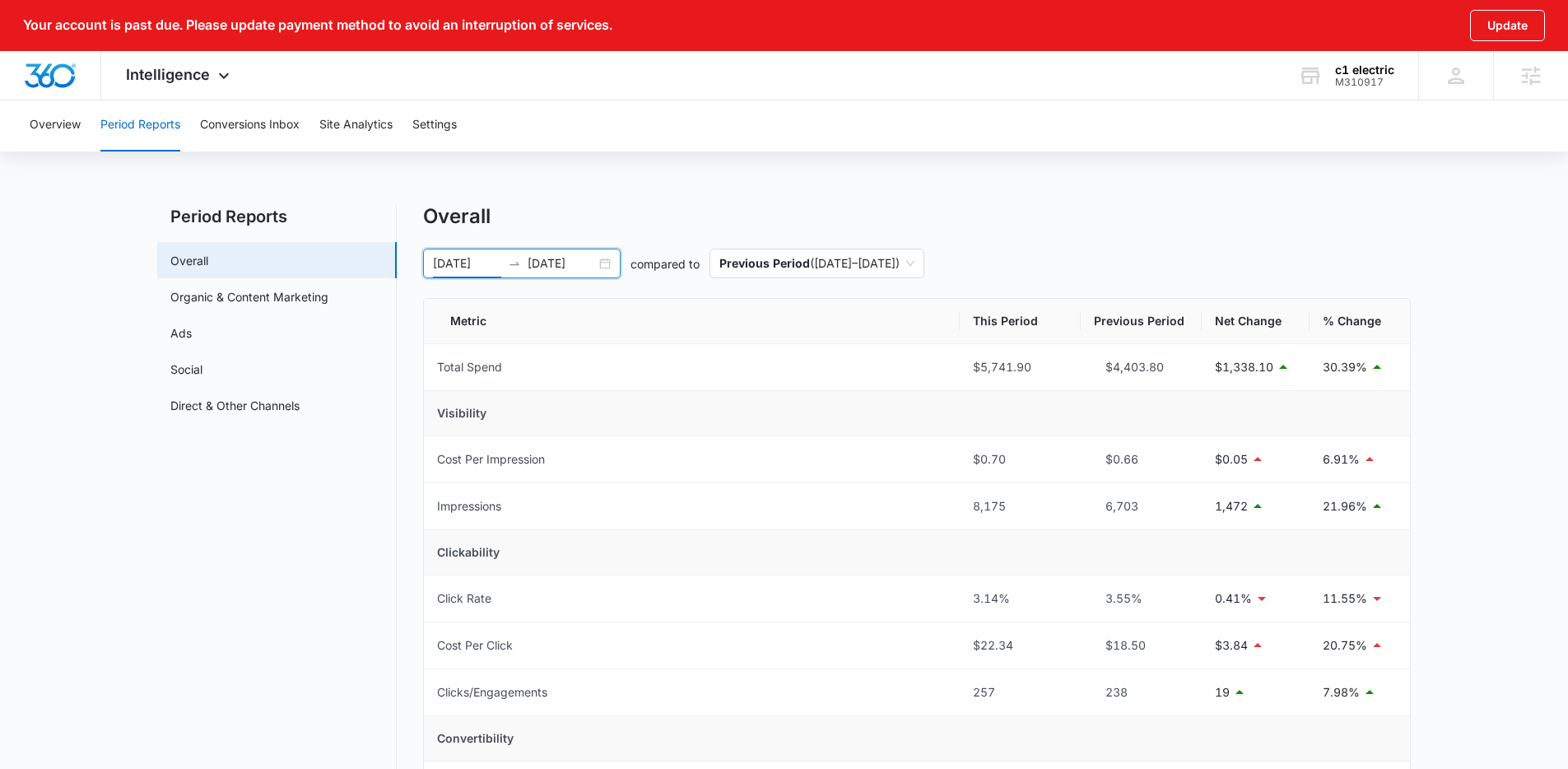 click on "06/04/2025" at bounding box center (467, 263) 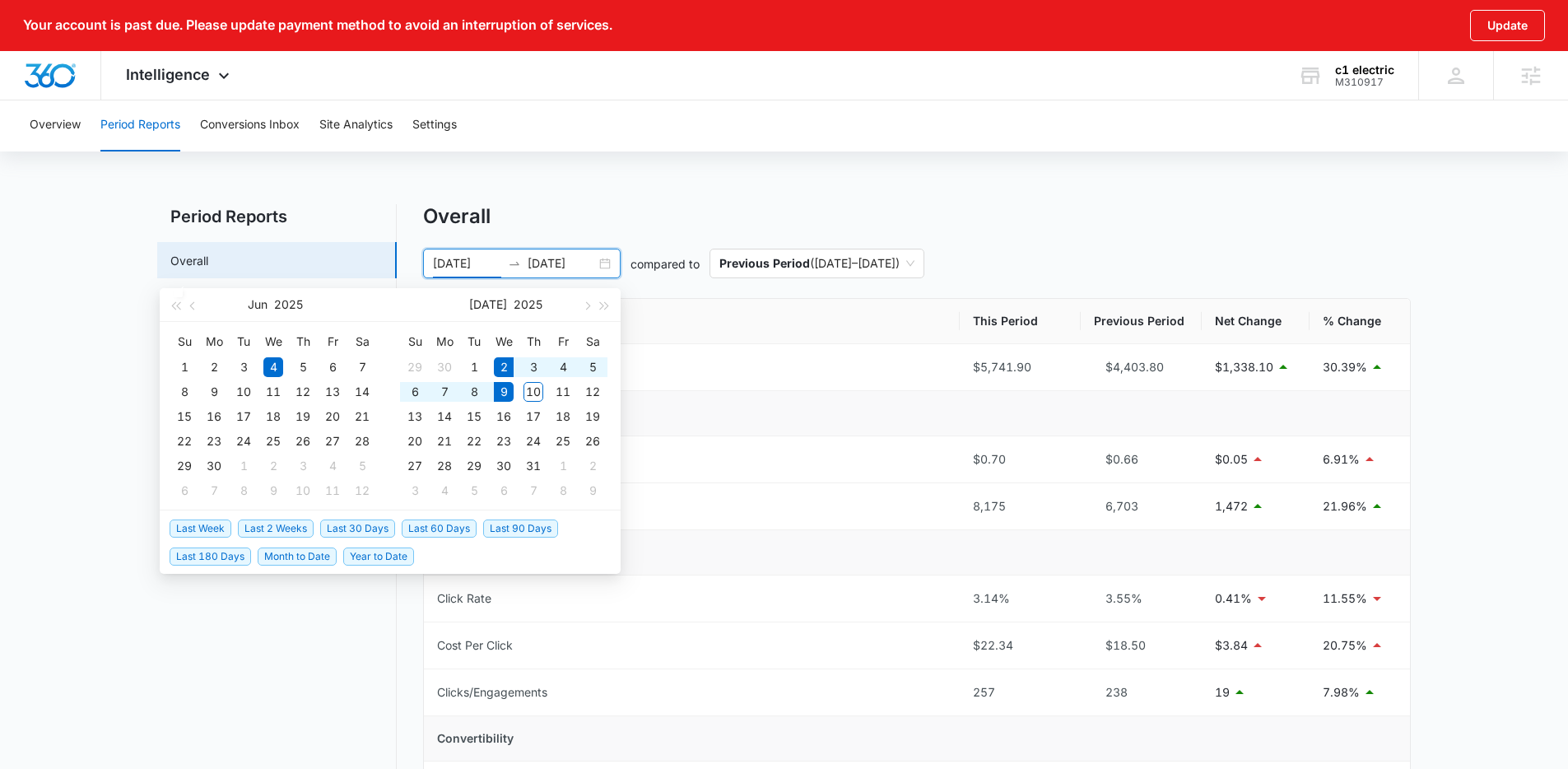 click on "Last  Week" at bounding box center (200, 529) 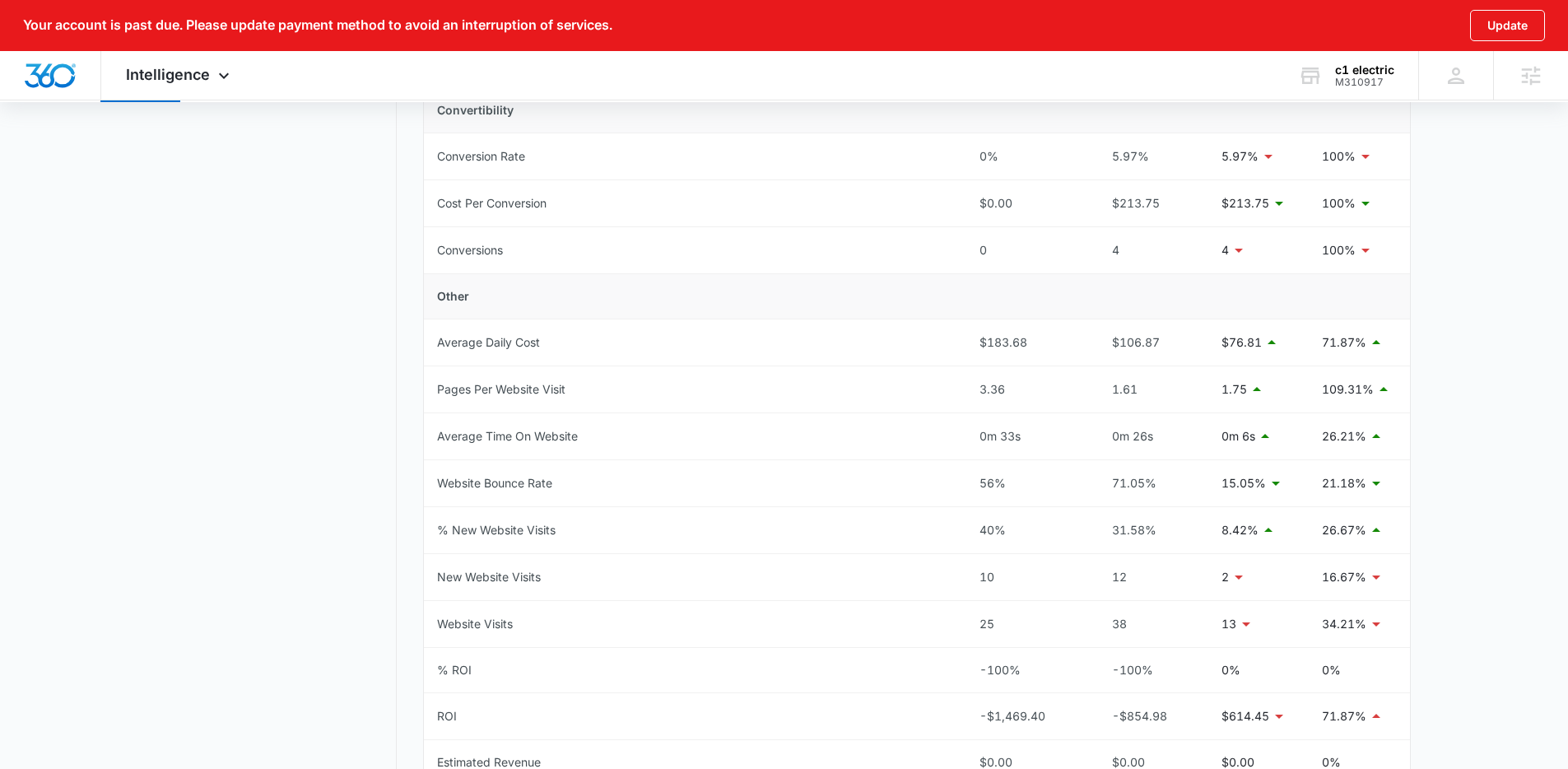 scroll, scrollTop: 714, scrollLeft: 0, axis: vertical 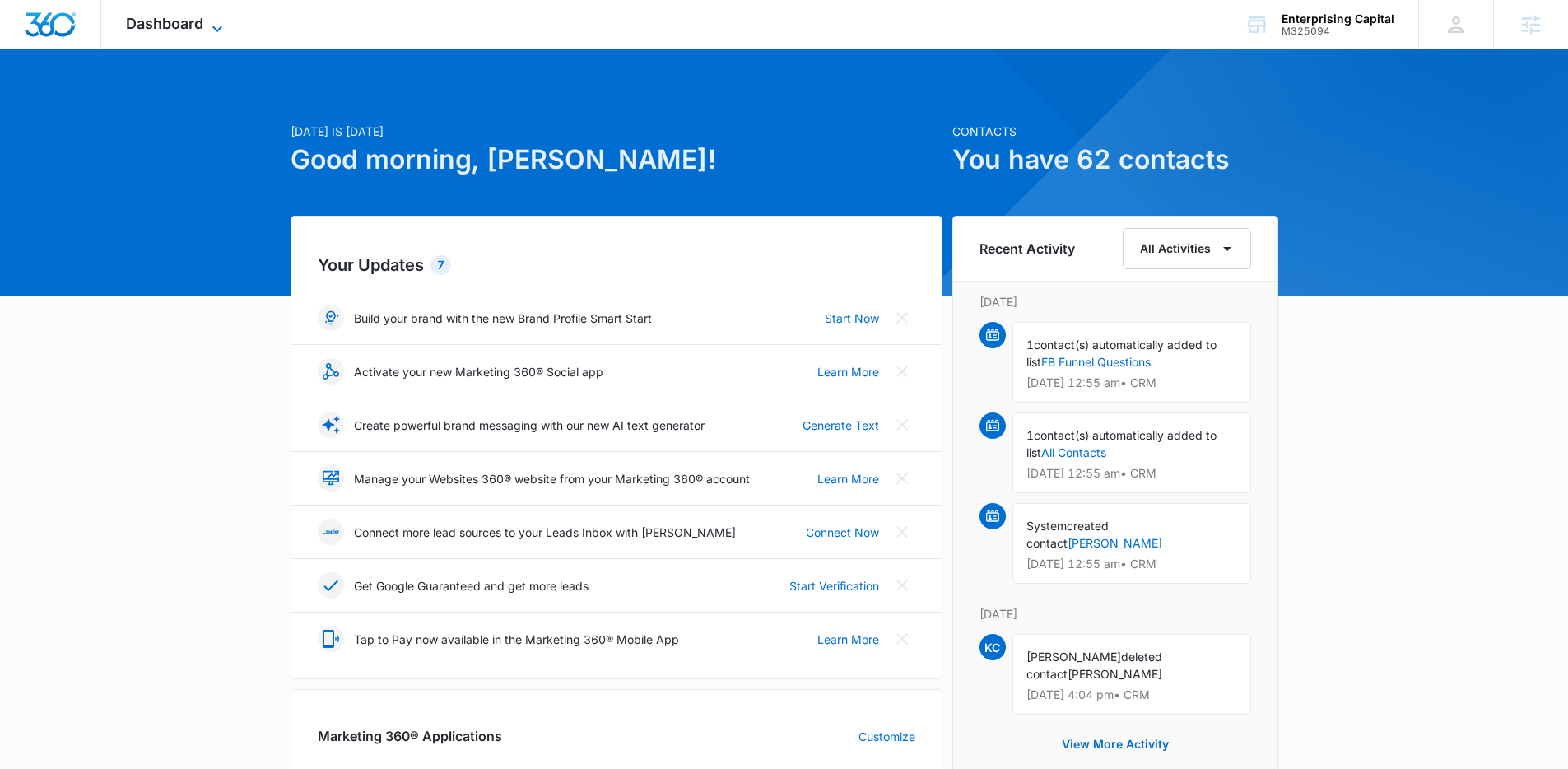 click 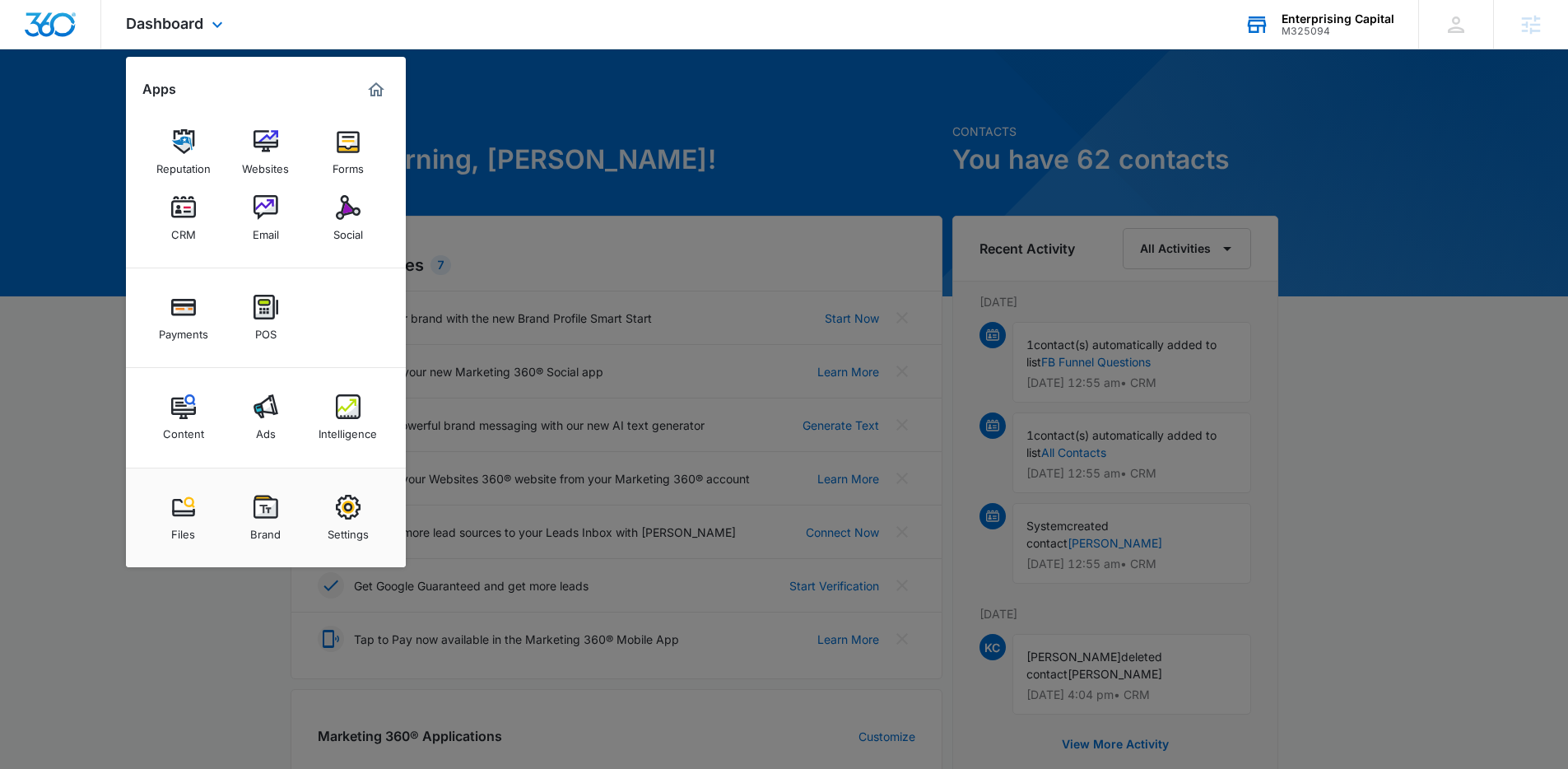 click on "Enterprising Capital M325094 Your Accounts View All" at bounding box center (1319, 24) 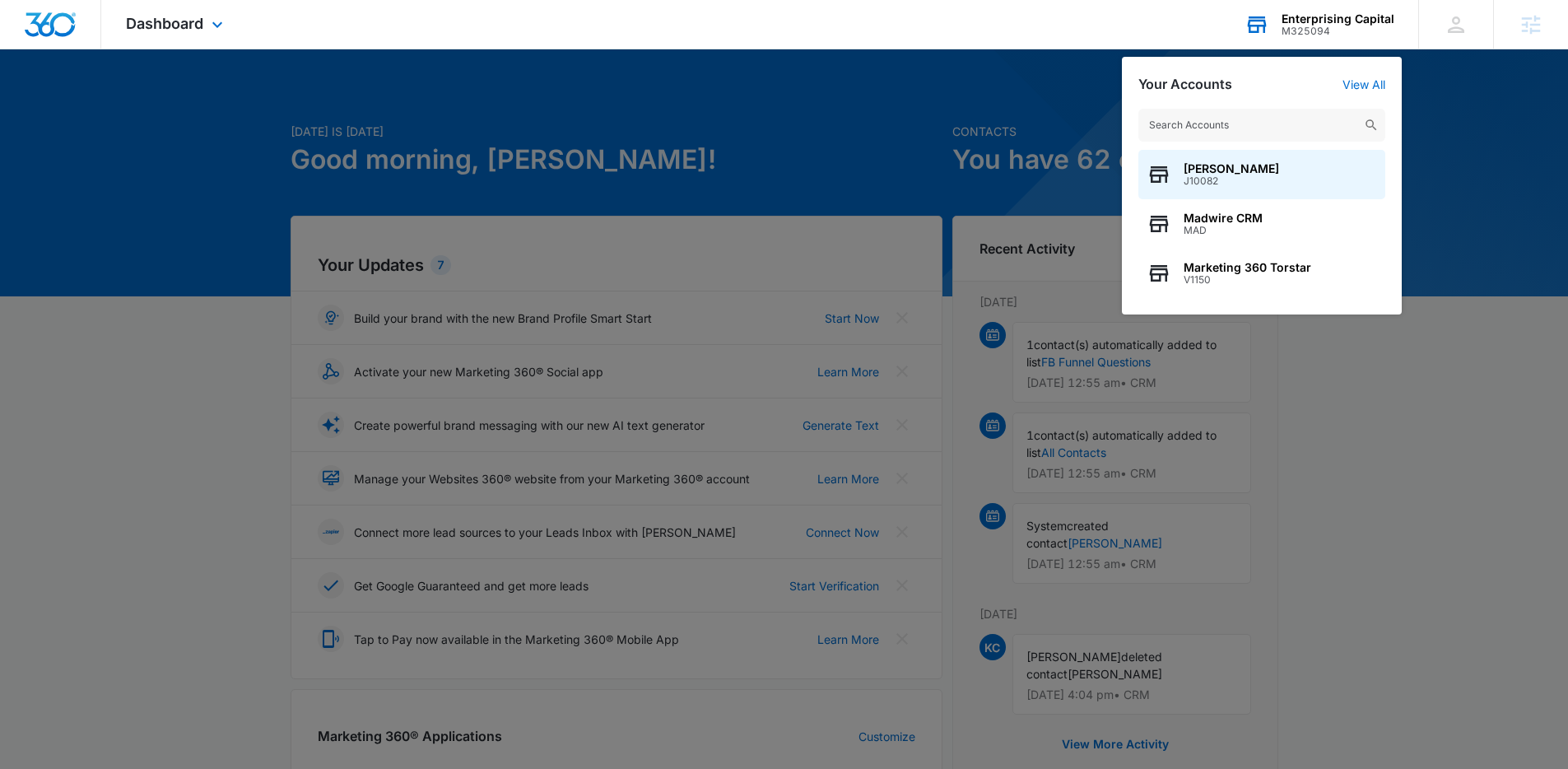 click at bounding box center [1262, 125] 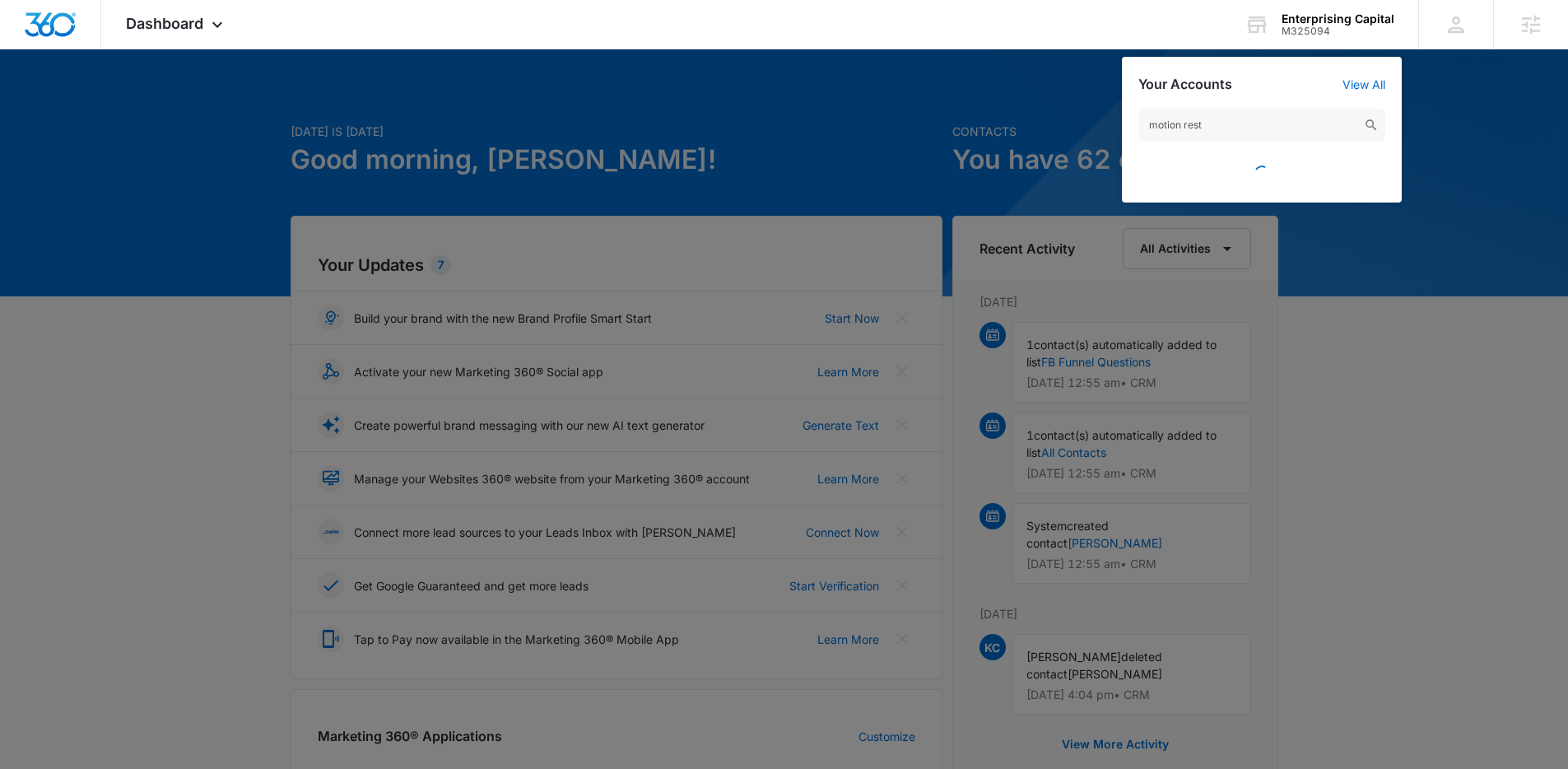 type on "motion rest" 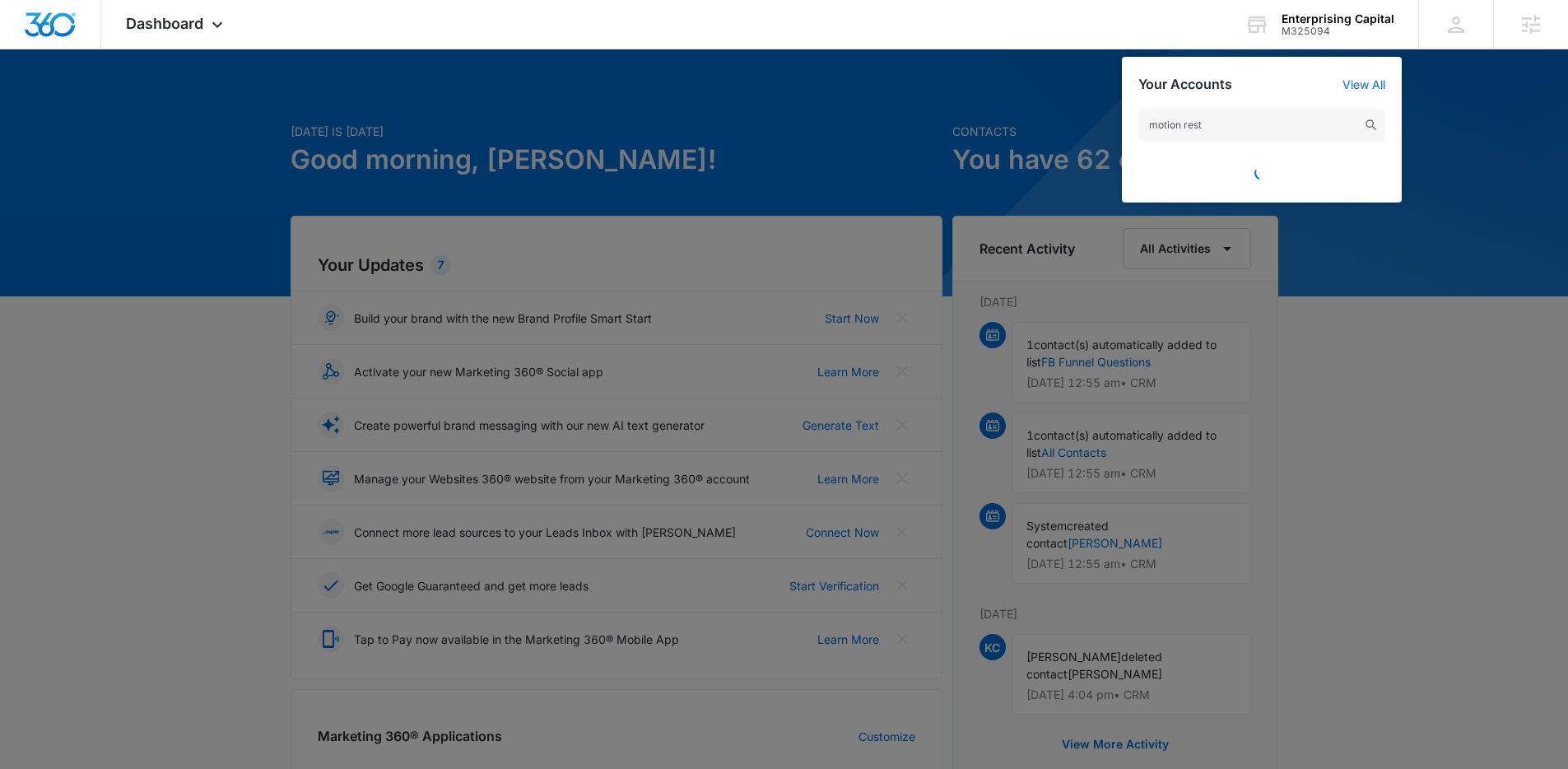 click at bounding box center (784, 384) 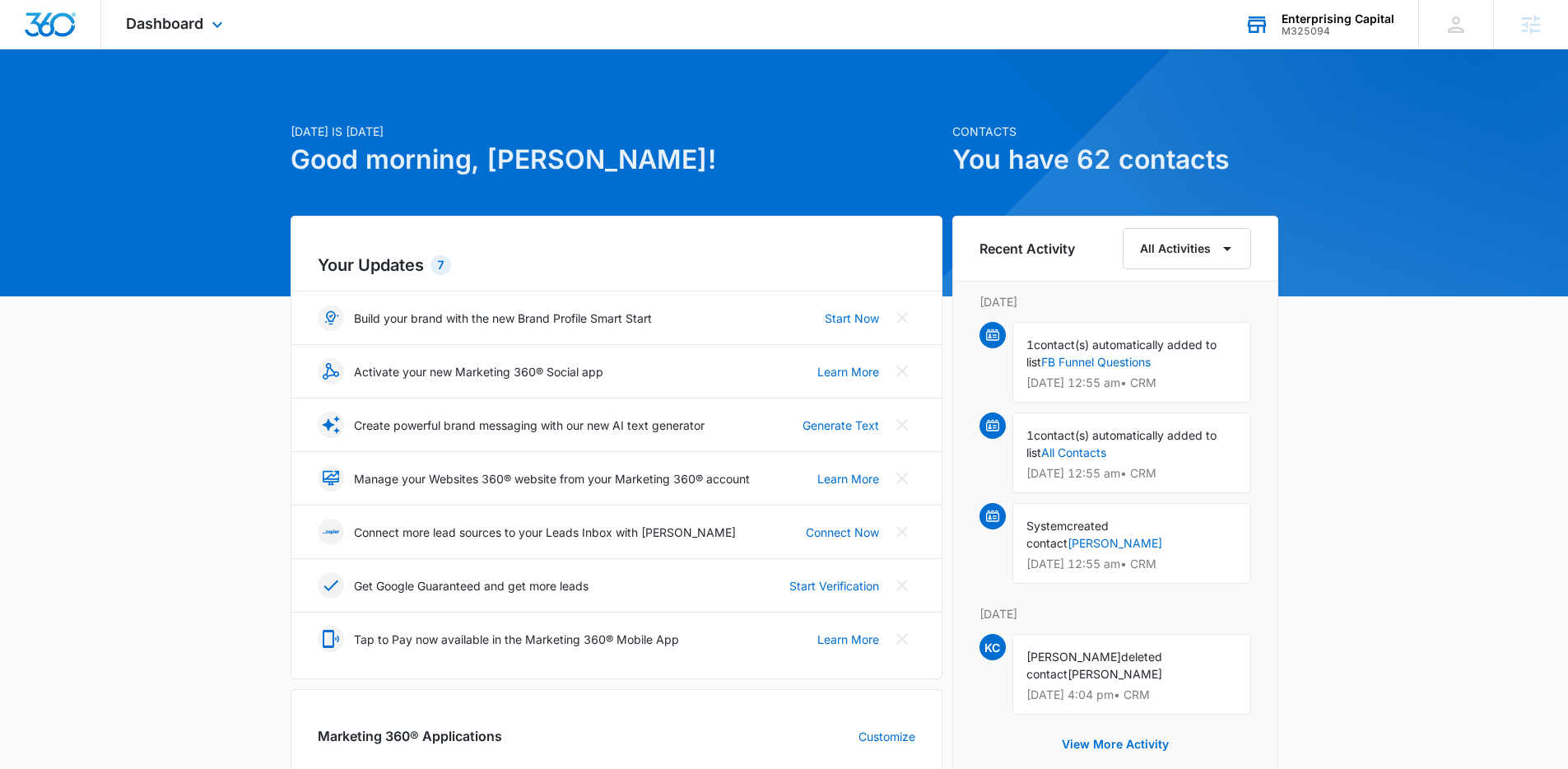 click on "Enterprising Capital" at bounding box center [1338, 19] 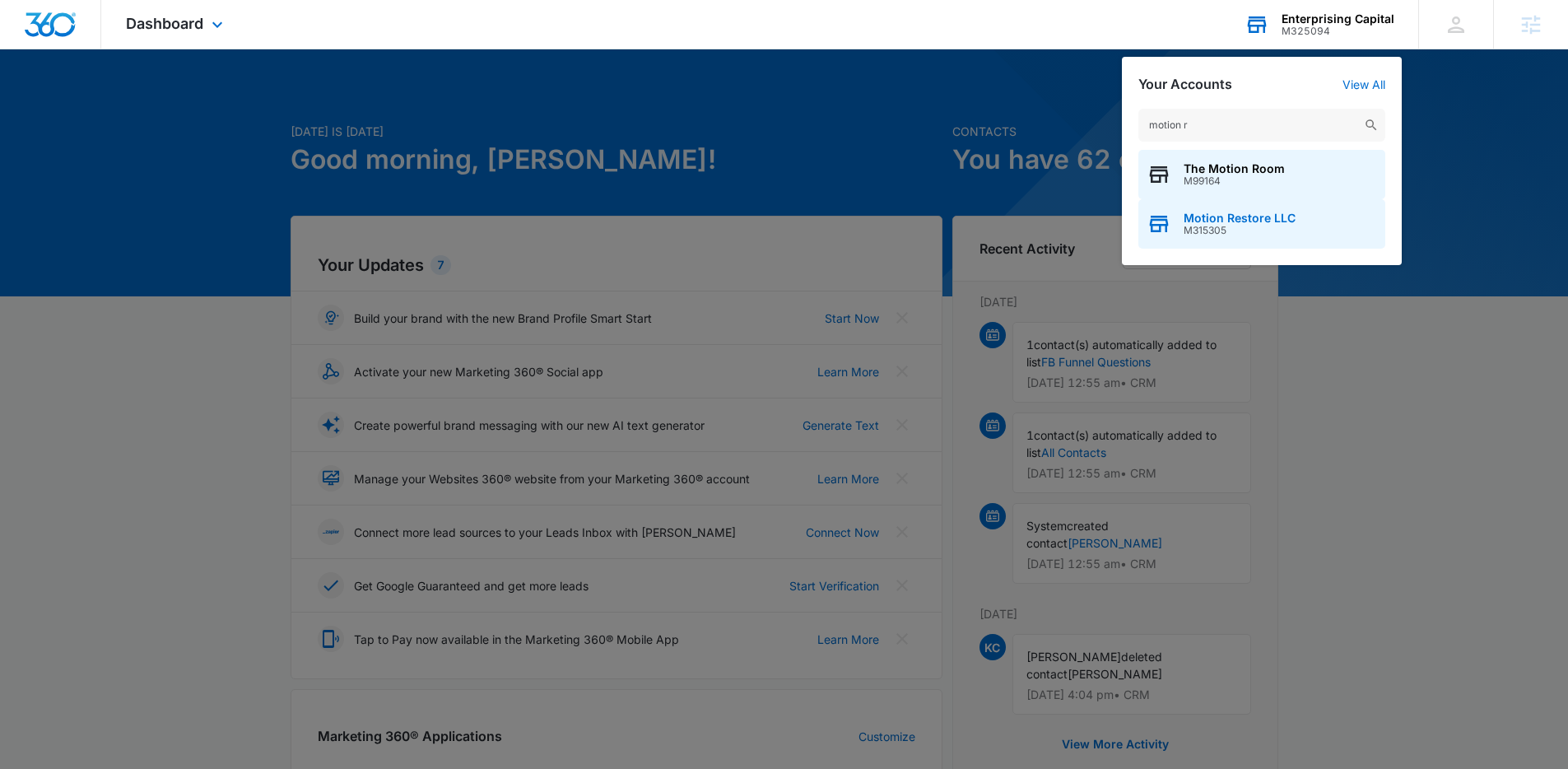 type on "motion r" 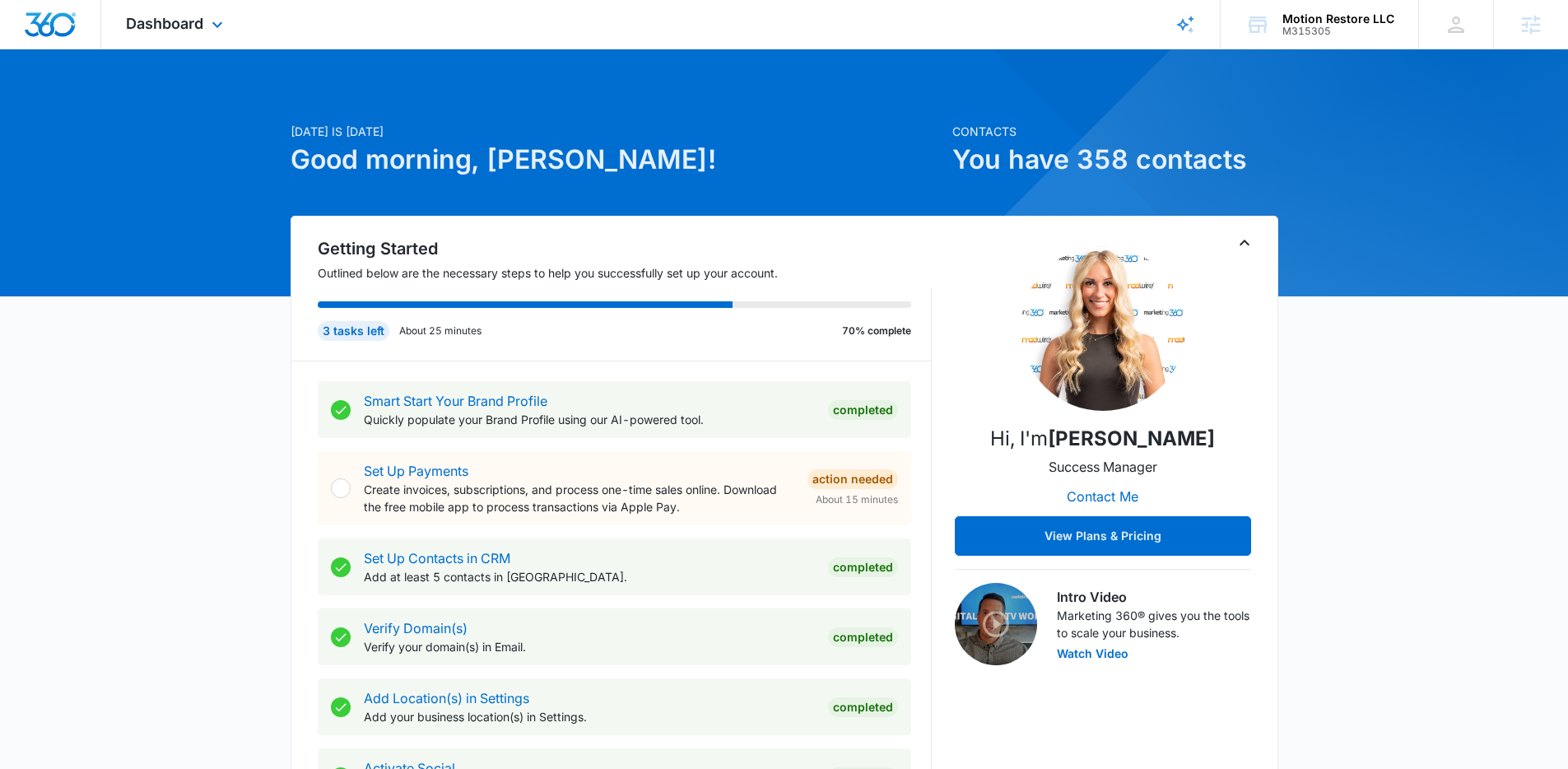 click on "Dashboard Apps Reputation Forms CRM Email Social Payments POS Content Ads Intelligence Files Brand Settings" at bounding box center (176, 24) 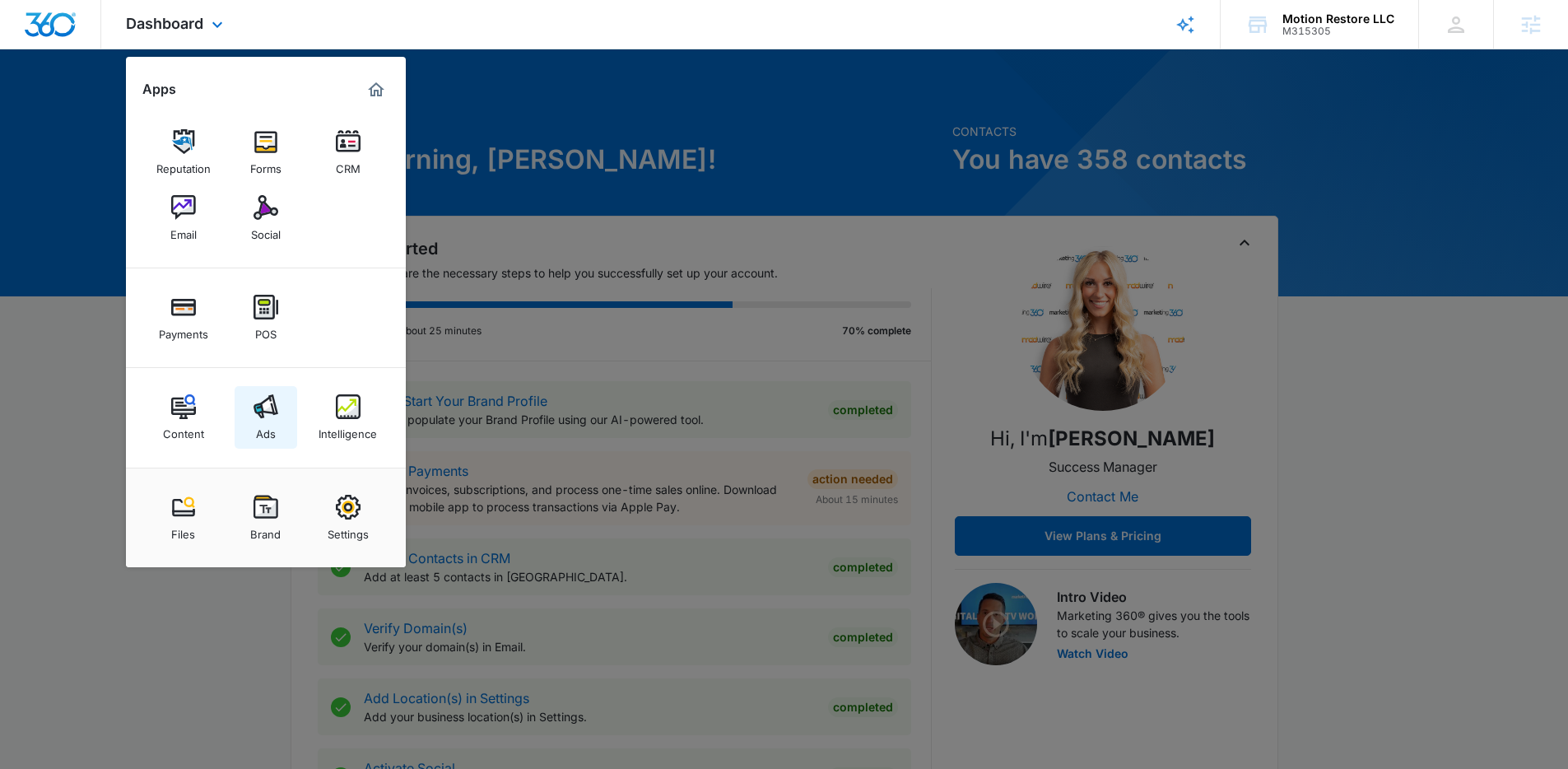 click at bounding box center (266, 407) 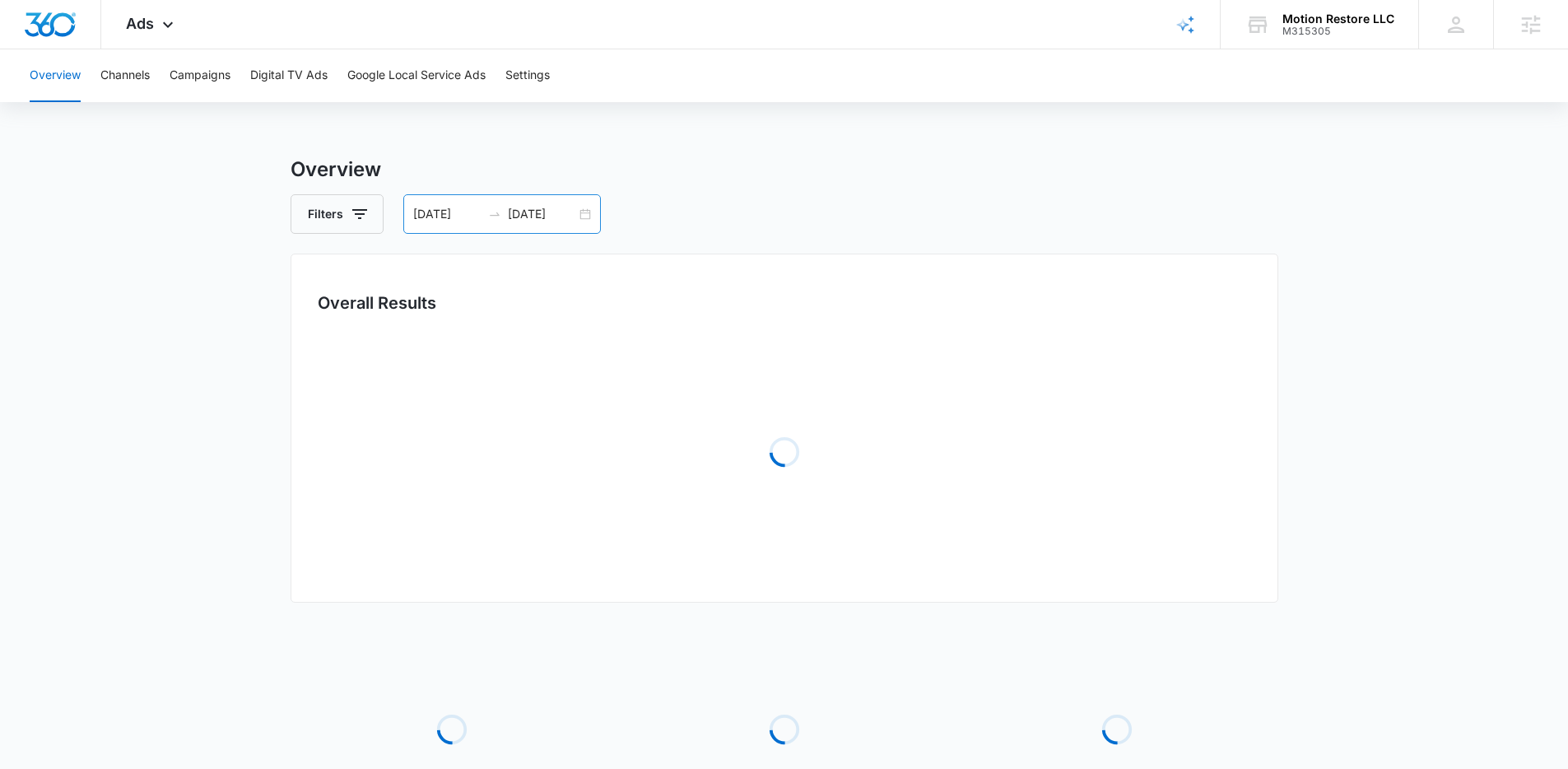 click on "01/01/2025" at bounding box center [447, 214] 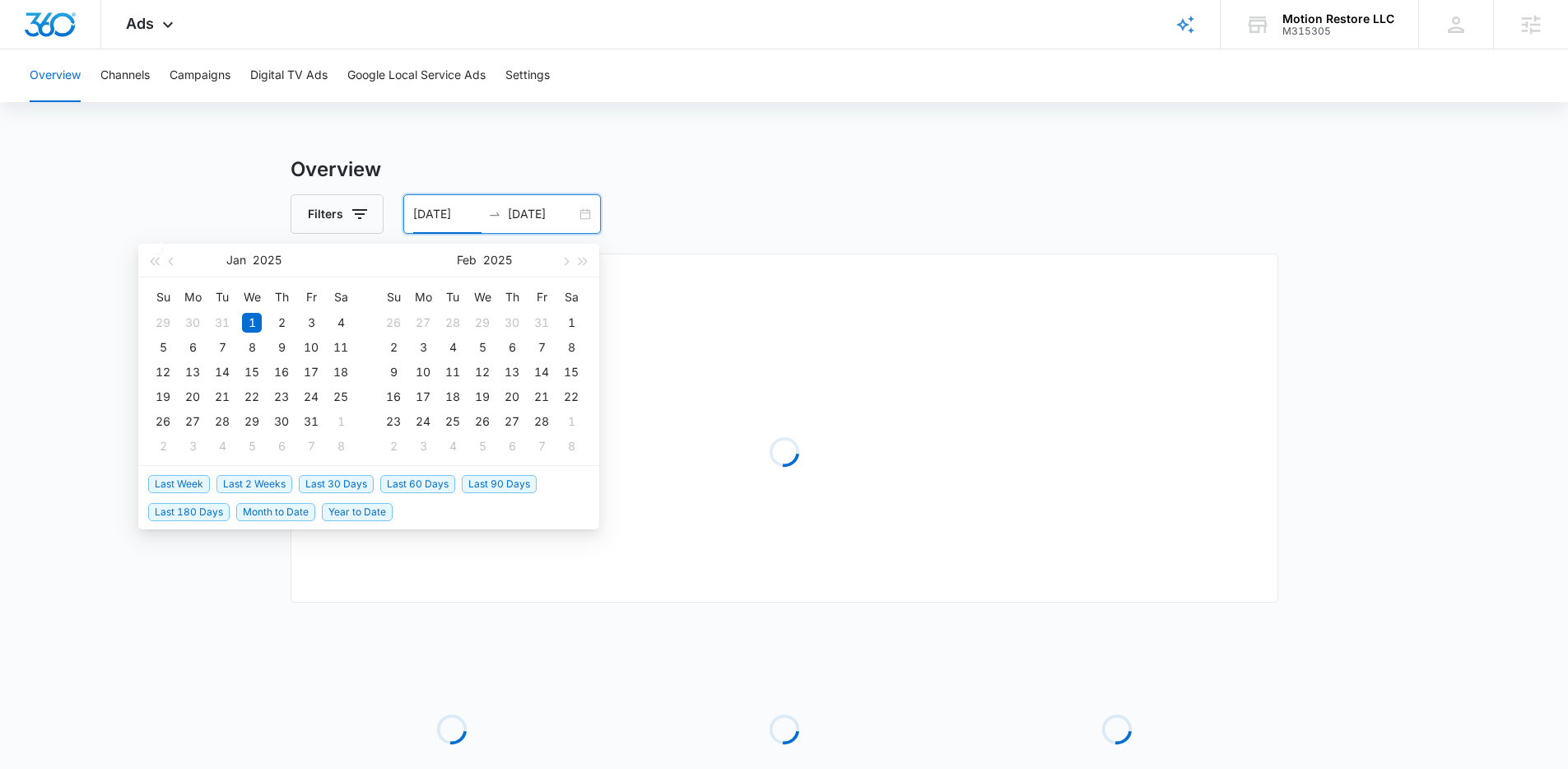 click on "Last  Week" at bounding box center (179, 484) 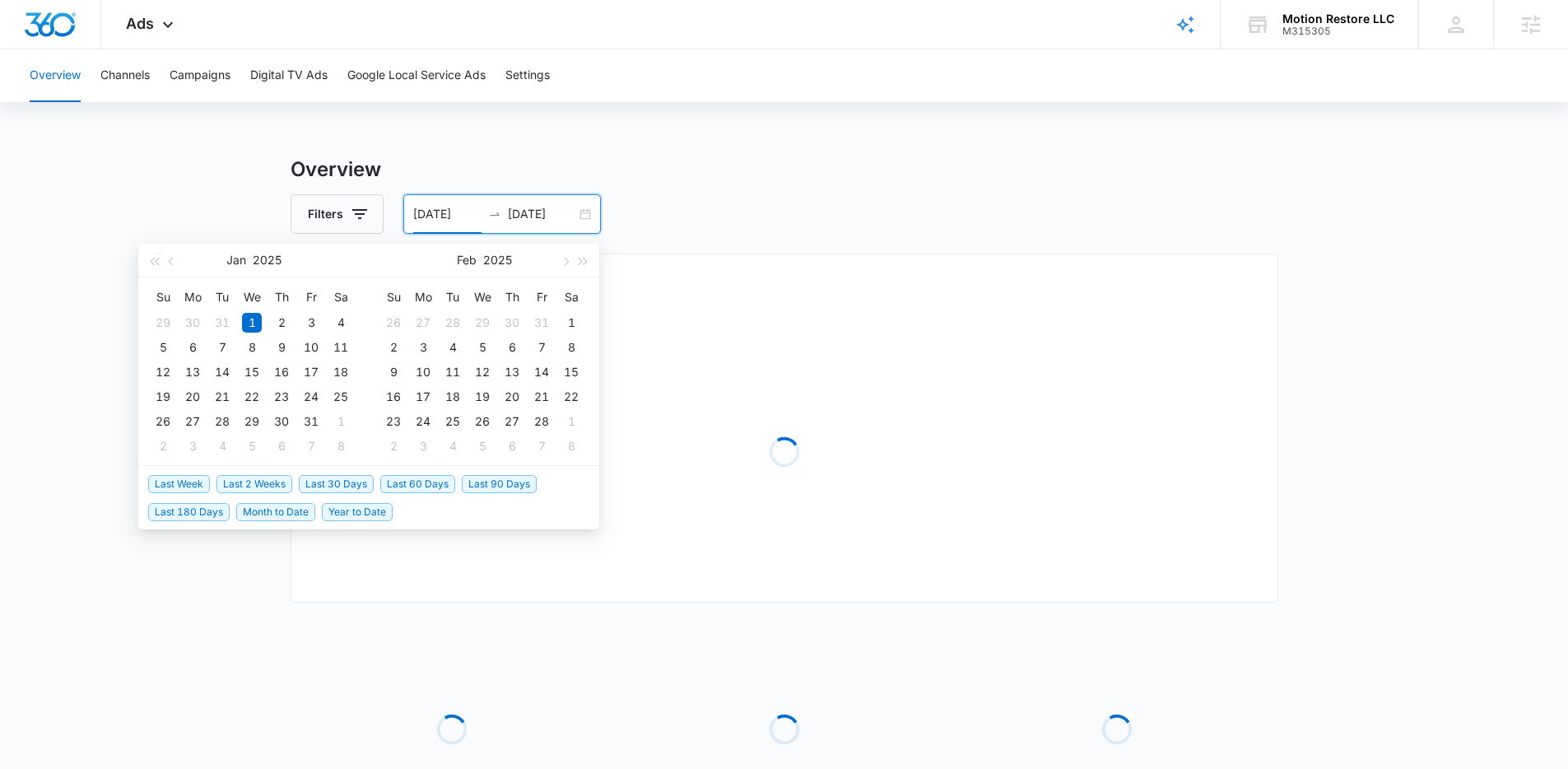 type on "07/03/2025" 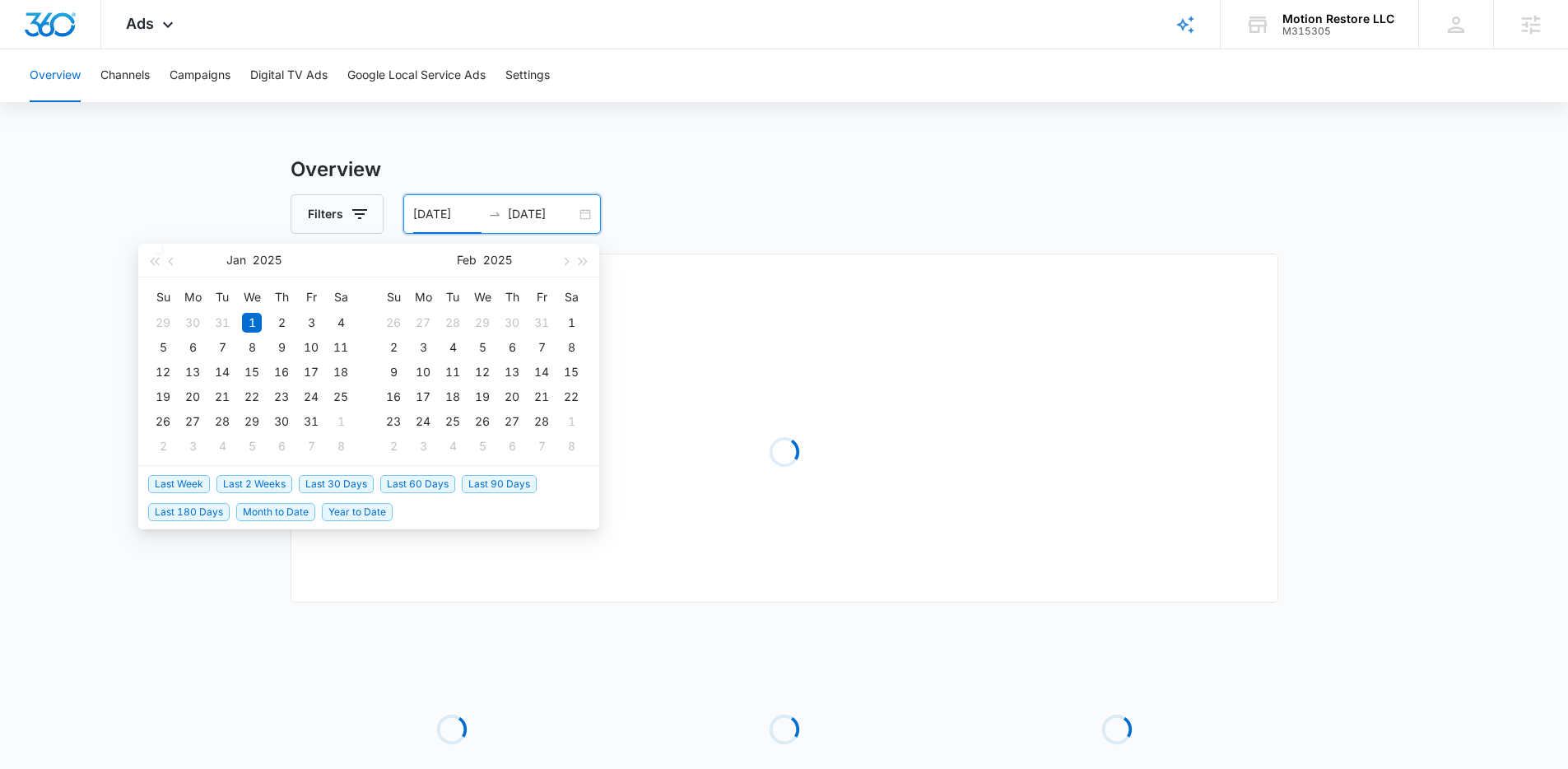 type on "07/10/2025" 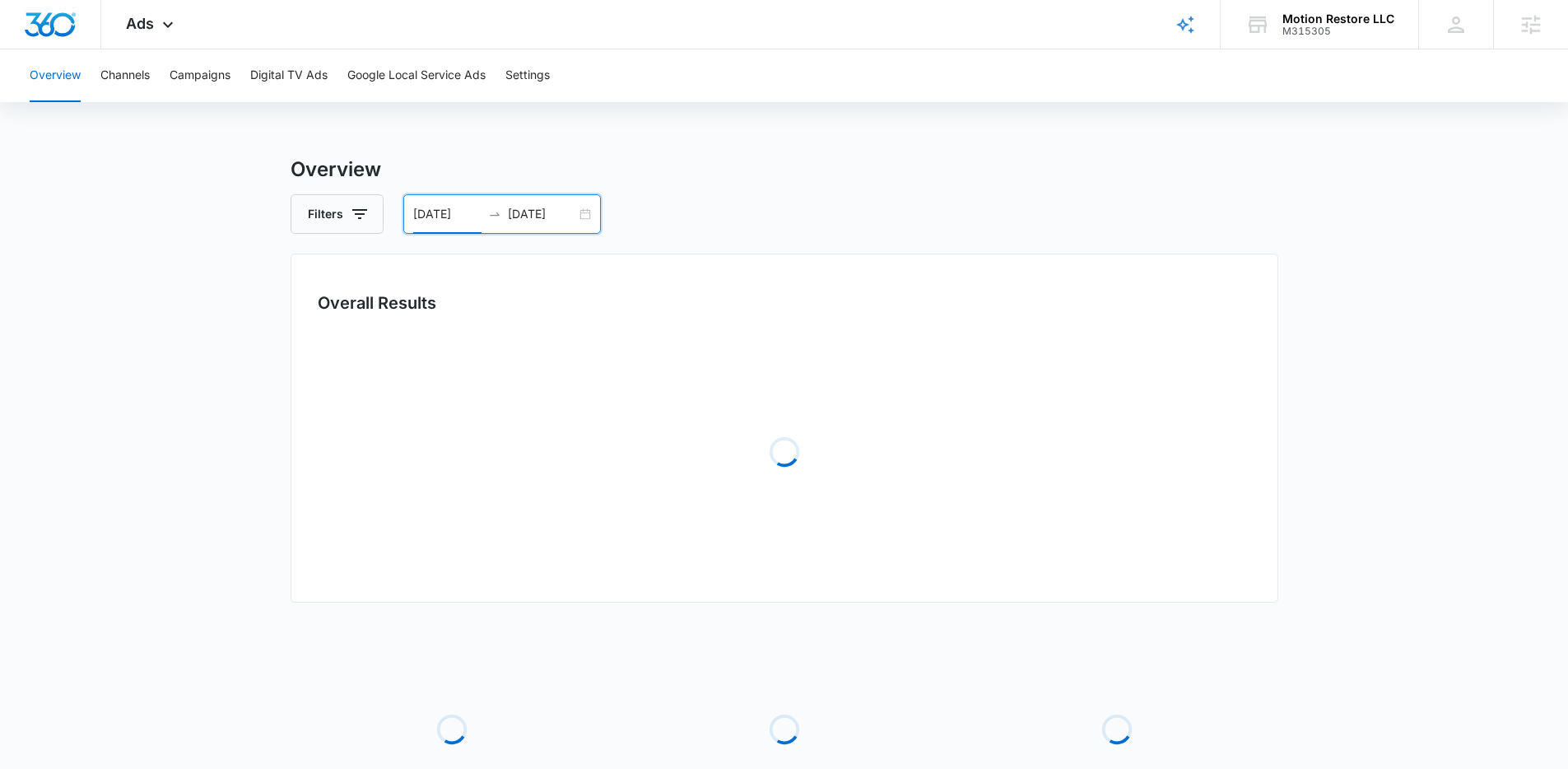 click on "Overview Filters 07/03/2025 07/10/2025 Overall Results Loading Loading Loading Loading Spend Jul 2025 Su Mo Tu We Th Fr Sa 29 30 1 2 3 4 5 6 7 8 9 10 11 12 13 14 15 16 17 18 19 20 21 22 23 24 25 26 27 28 29 30 31 1 2 3 4 5 6 7 8 9 Aug 2025 Su Mo Tu We Th Fr Sa 27 28 29 30 31 1 2 3 4 5 6 7 8 9 10 11 12 13 14 15 16 17 18 19 20 21 22 23 24 25 26 27 28 29 30 31 1 2 3 4 5 6 Last  Week Last 2 Weeks Last 30 Days Last 60 Days Last 90 Days Last 180 Days Month to Date Year to Date" at bounding box center [784, 534] 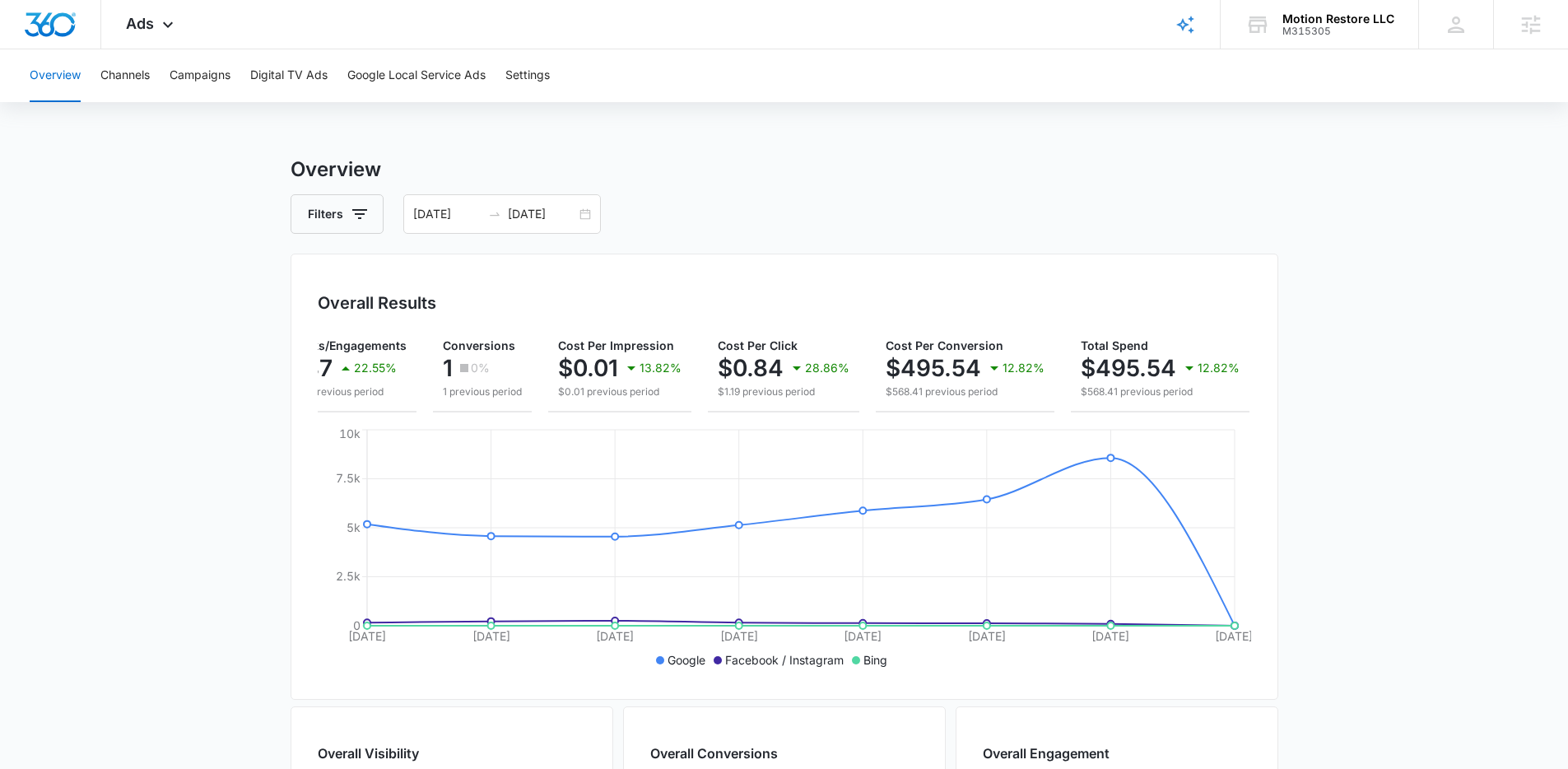 scroll, scrollTop: 0, scrollLeft: 0, axis: both 